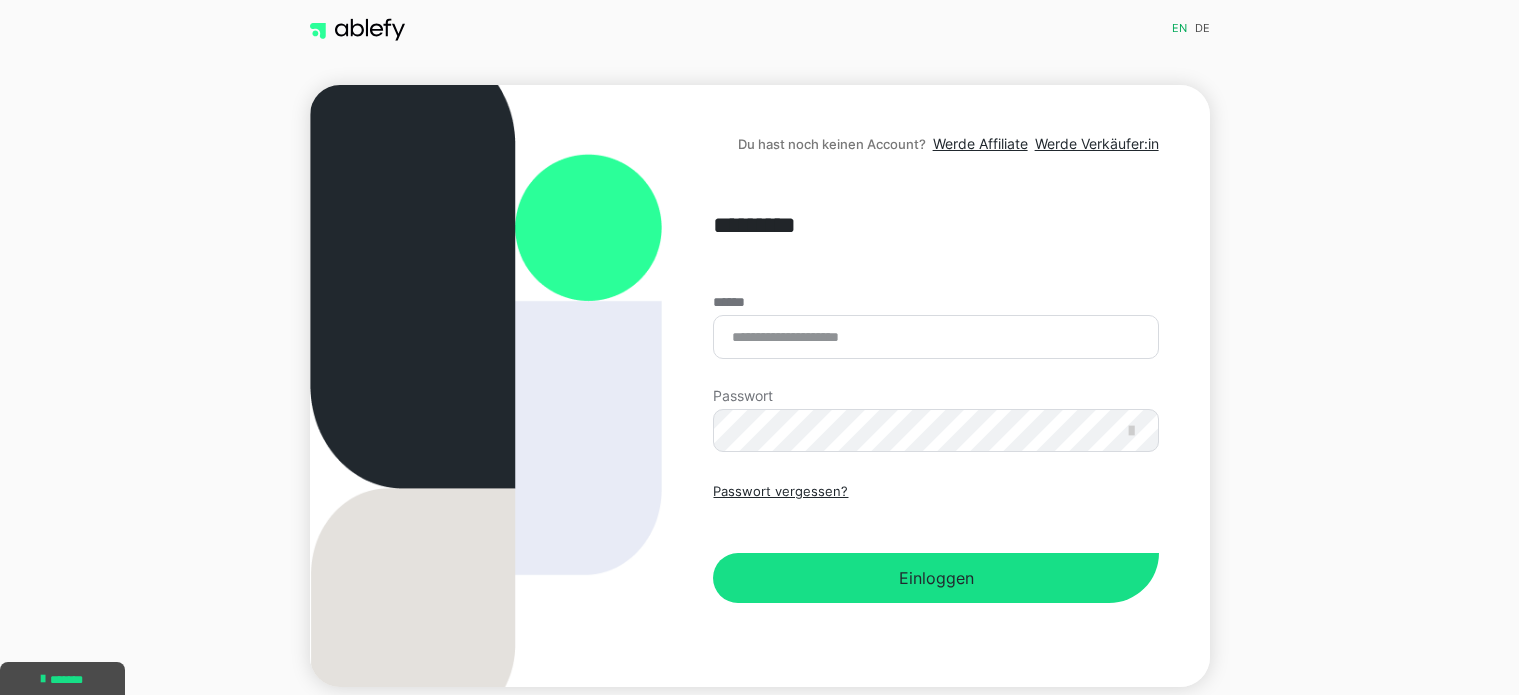 scroll, scrollTop: 0, scrollLeft: 0, axis: both 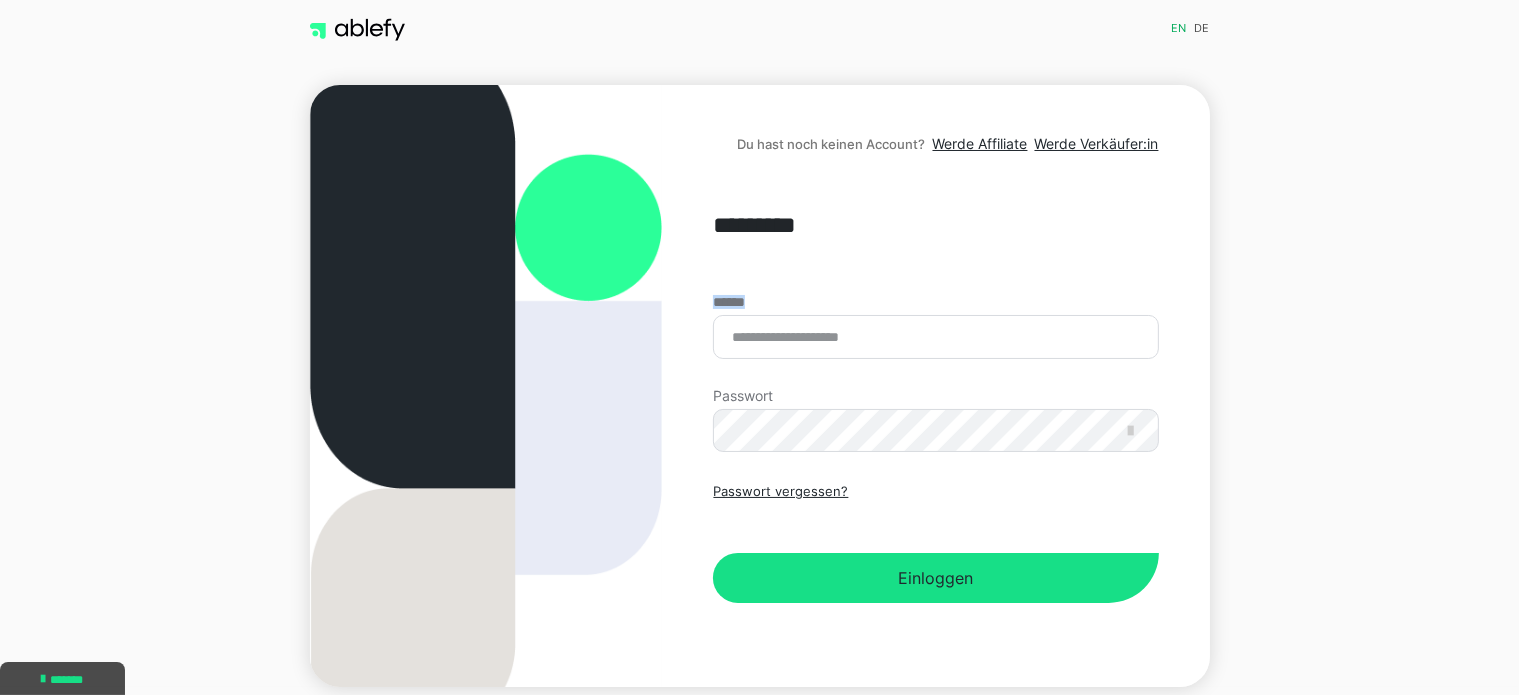 click on "******" at bounding box center (935, 327) 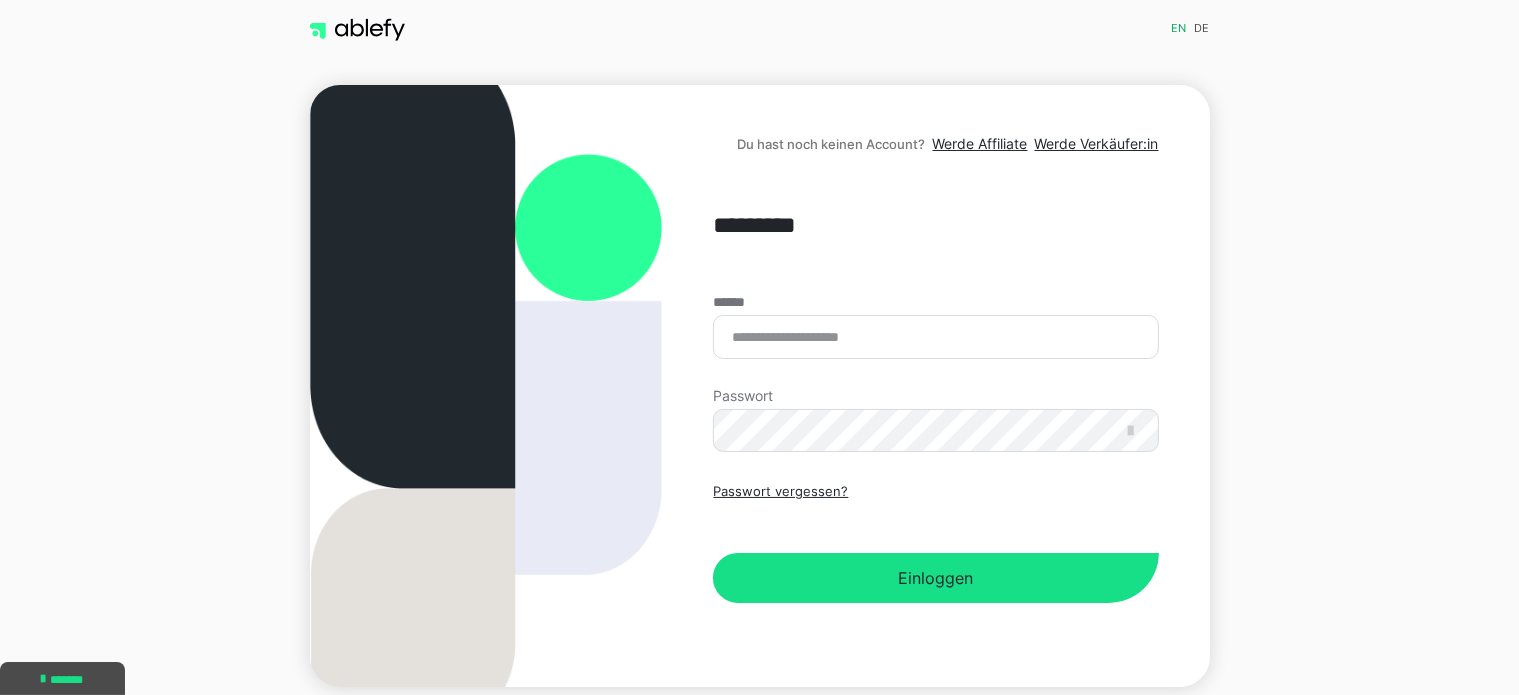 click on "****** Passwort Passwort vergessen? Einloggen" at bounding box center (935, 449) 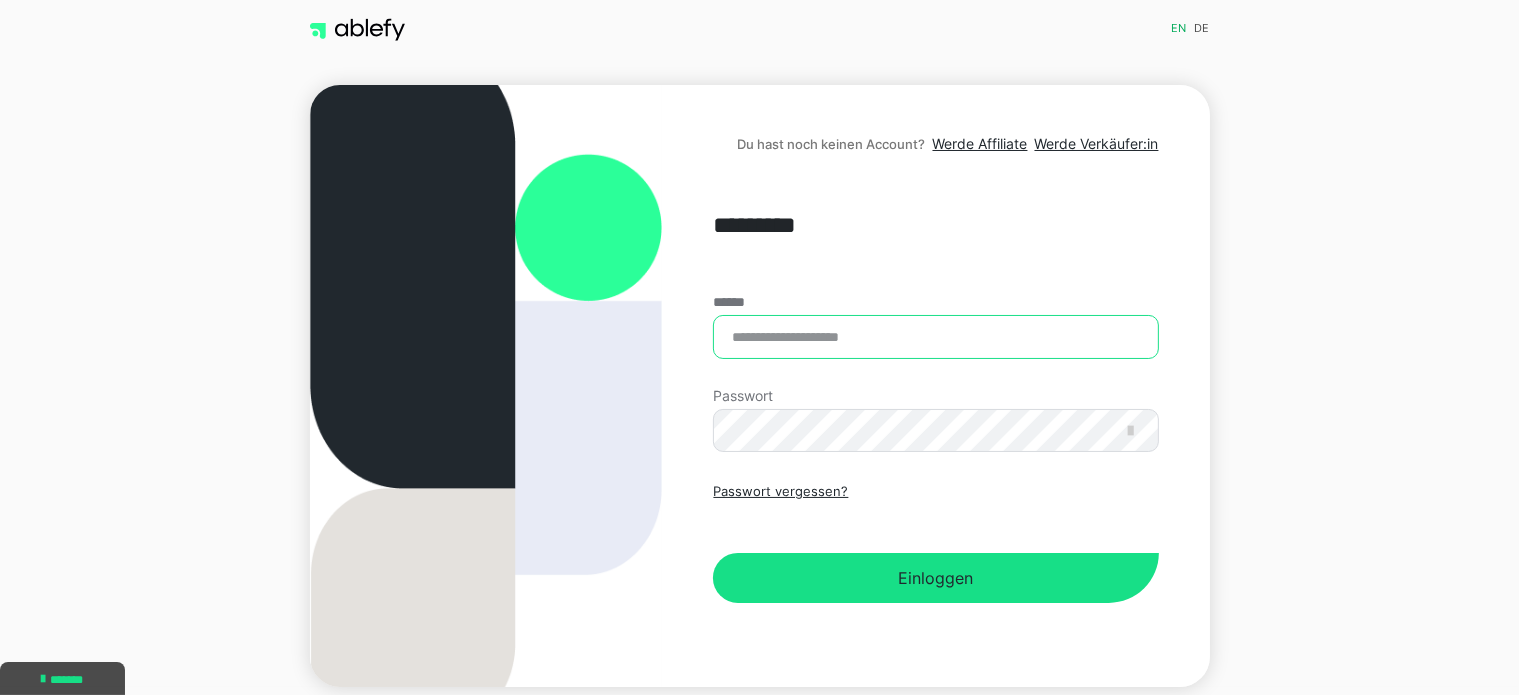 click on "******" at bounding box center [935, 337] 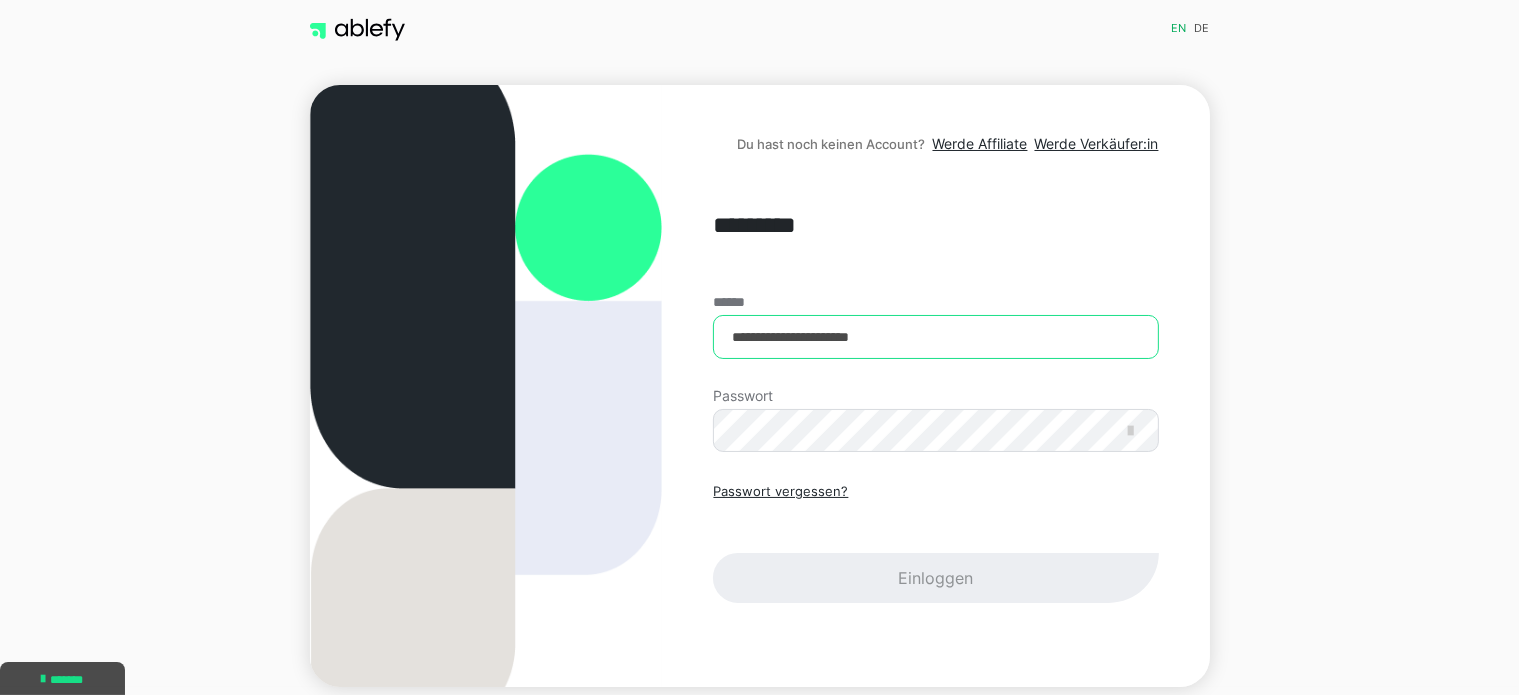 type on "**********" 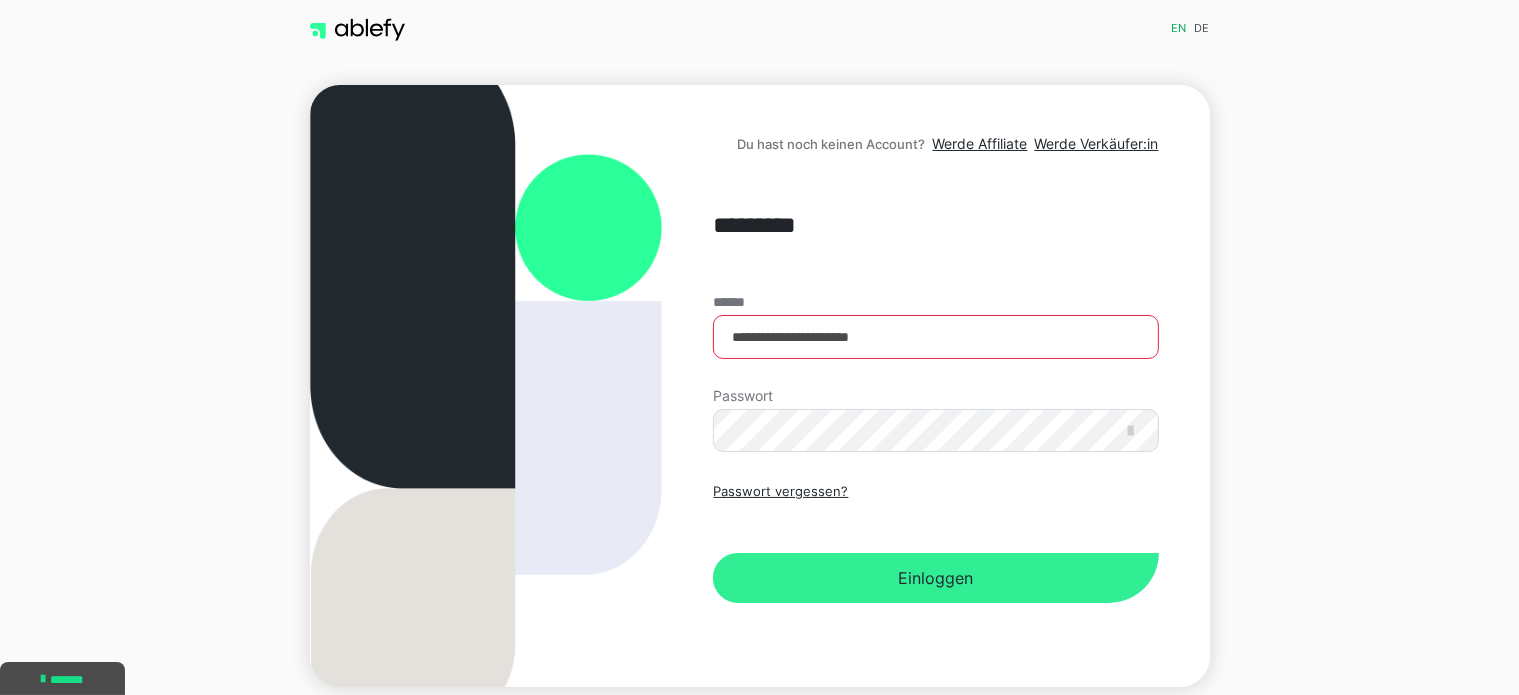 click on "Einloggen" at bounding box center (935, 578) 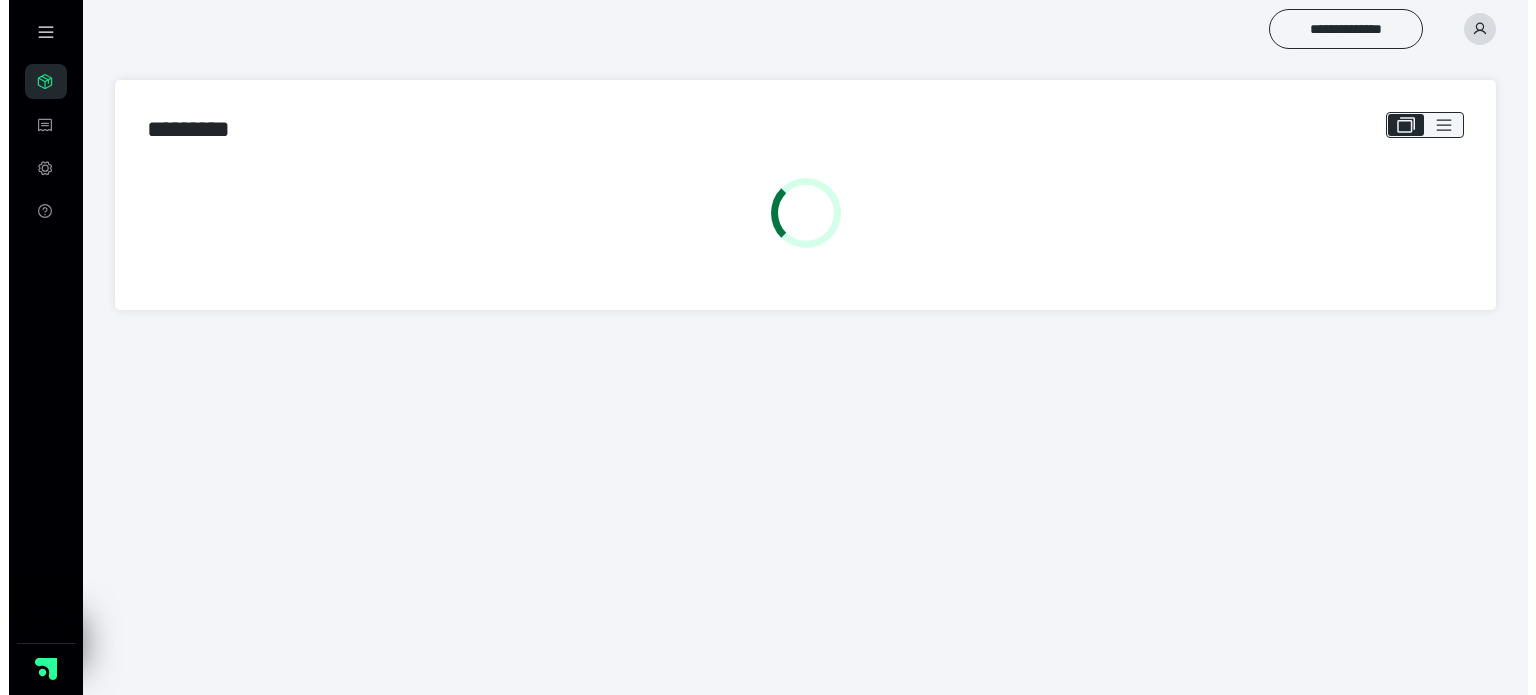 scroll, scrollTop: 0, scrollLeft: 0, axis: both 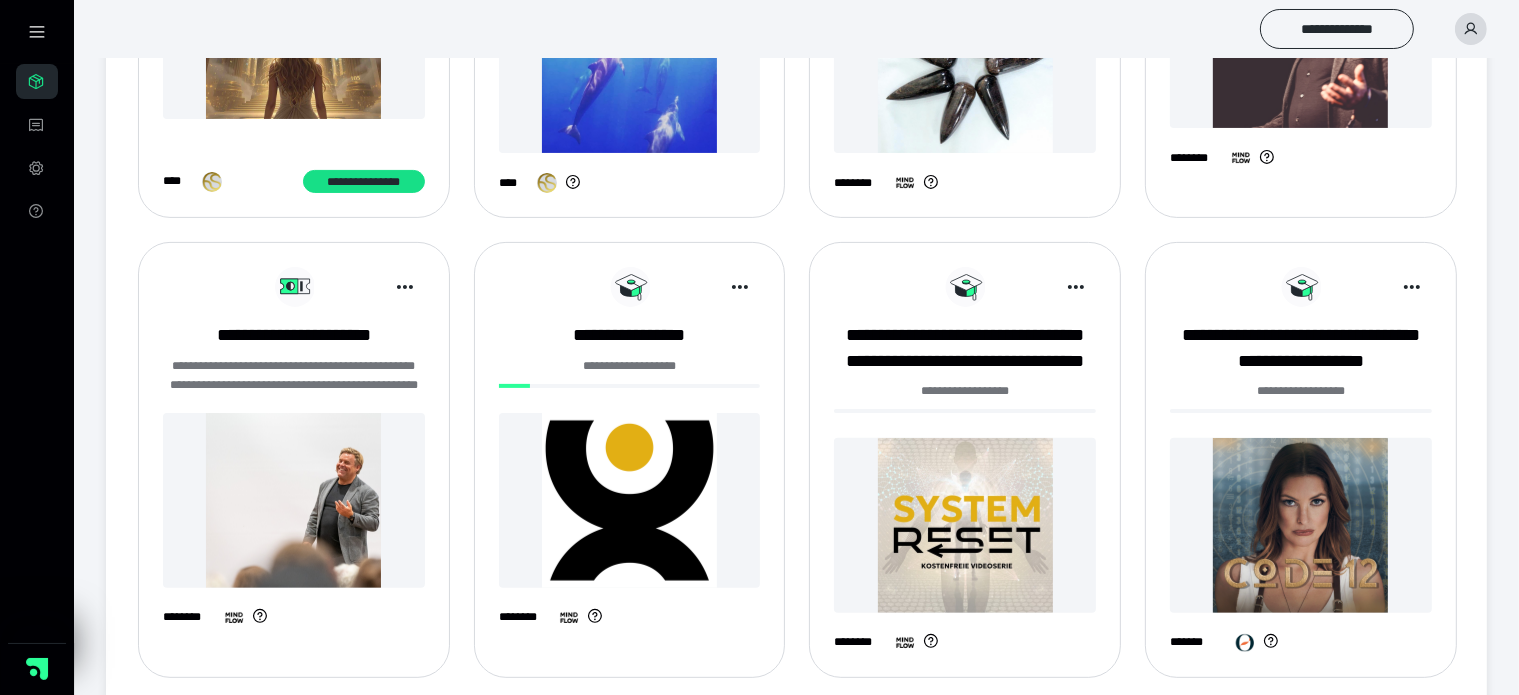 drag, startPoint x: 1311, startPoint y: 538, endPoint x: 1262, endPoint y: 522, distance: 51.546097 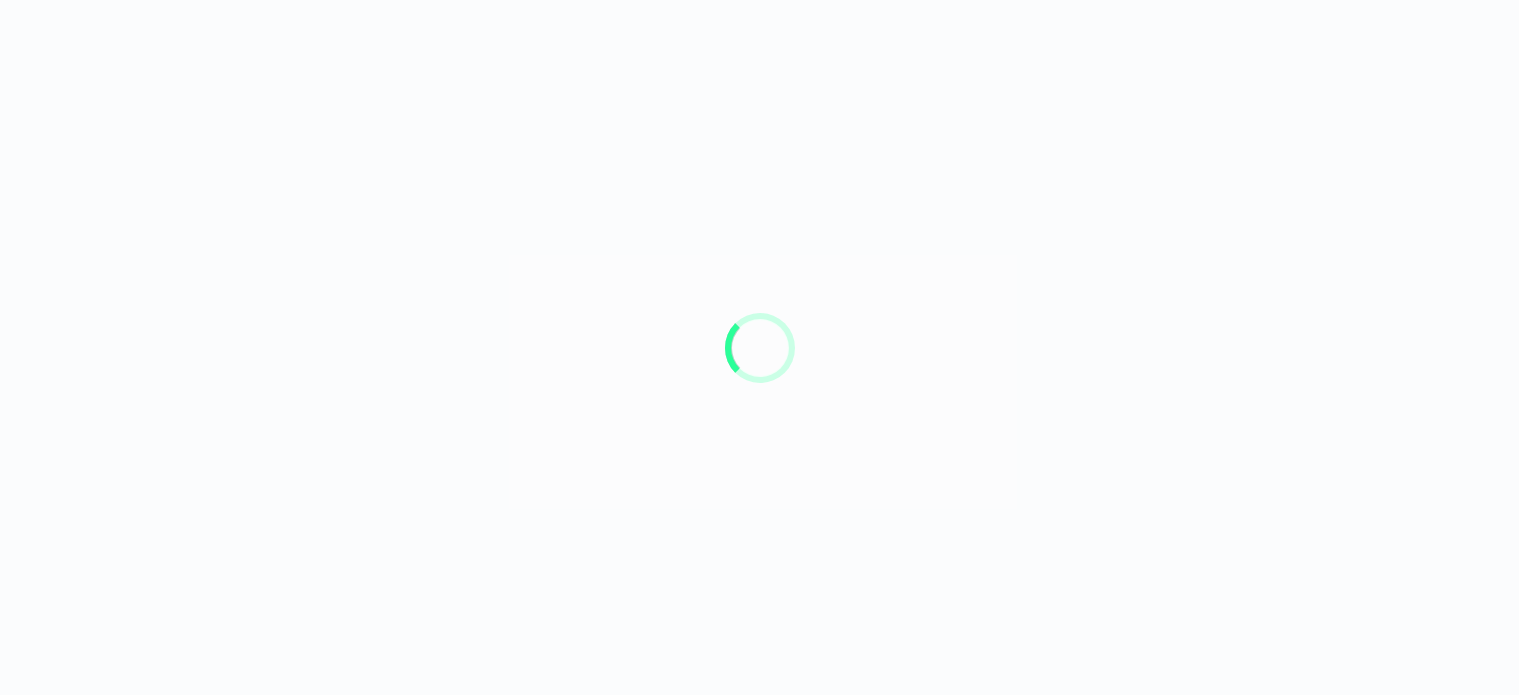 scroll, scrollTop: 0, scrollLeft: 0, axis: both 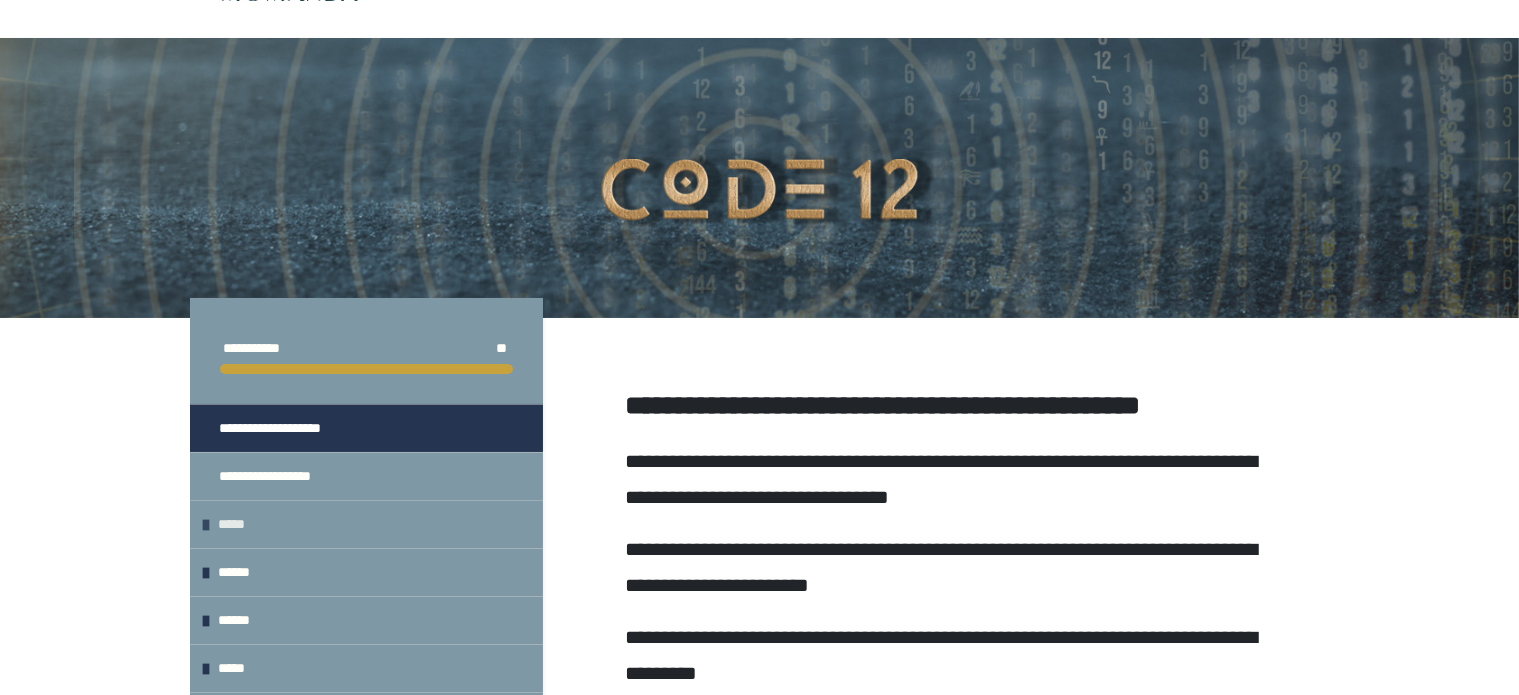 click on "*****" at bounding box center [366, 524] 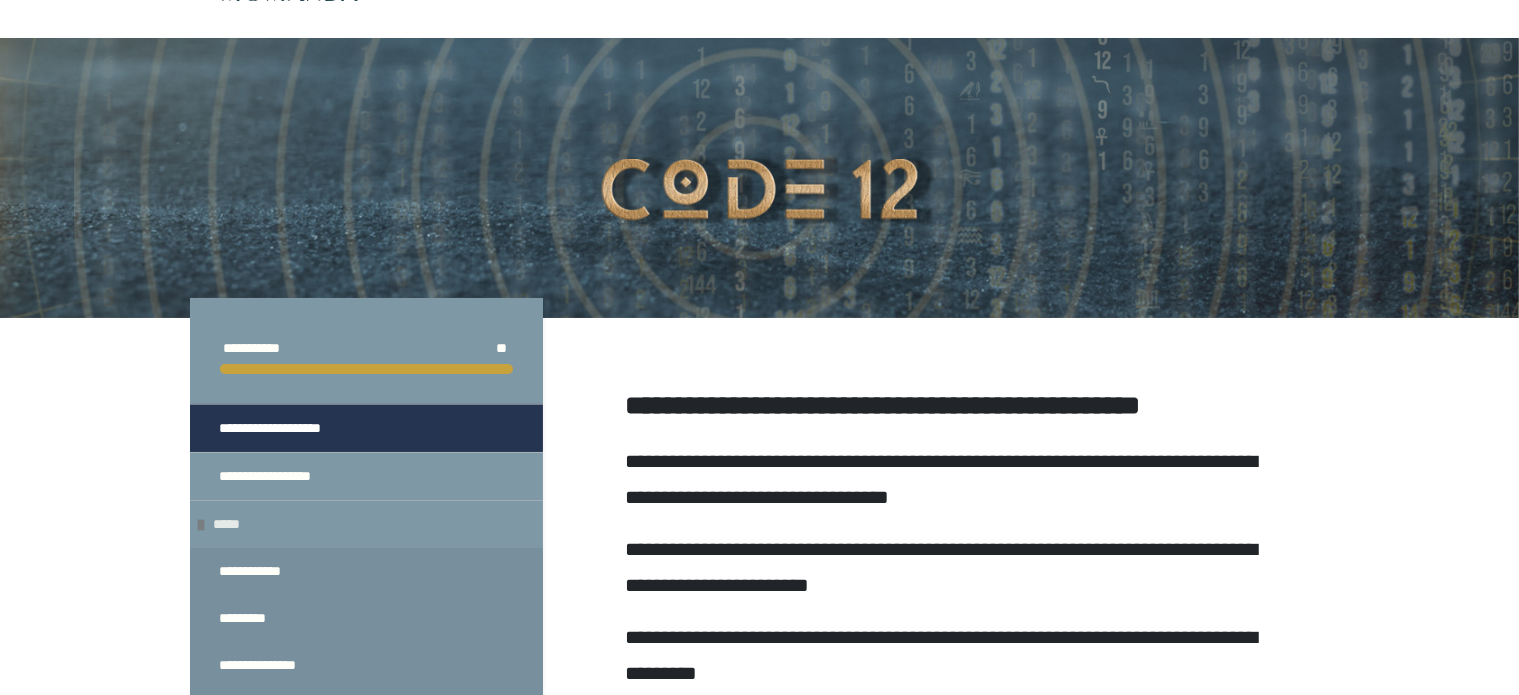 click on "*****" at bounding box center [366, 524] 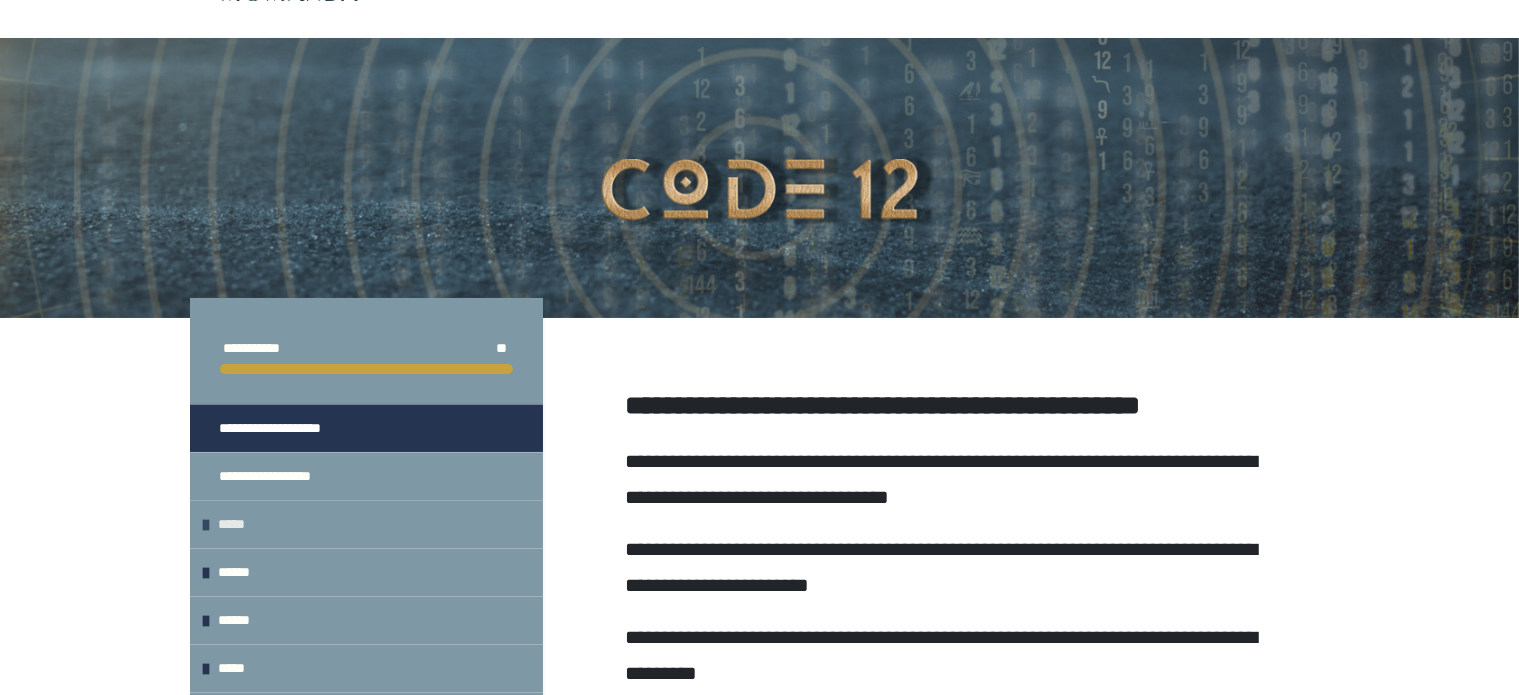 click on "*****" at bounding box center [366, 524] 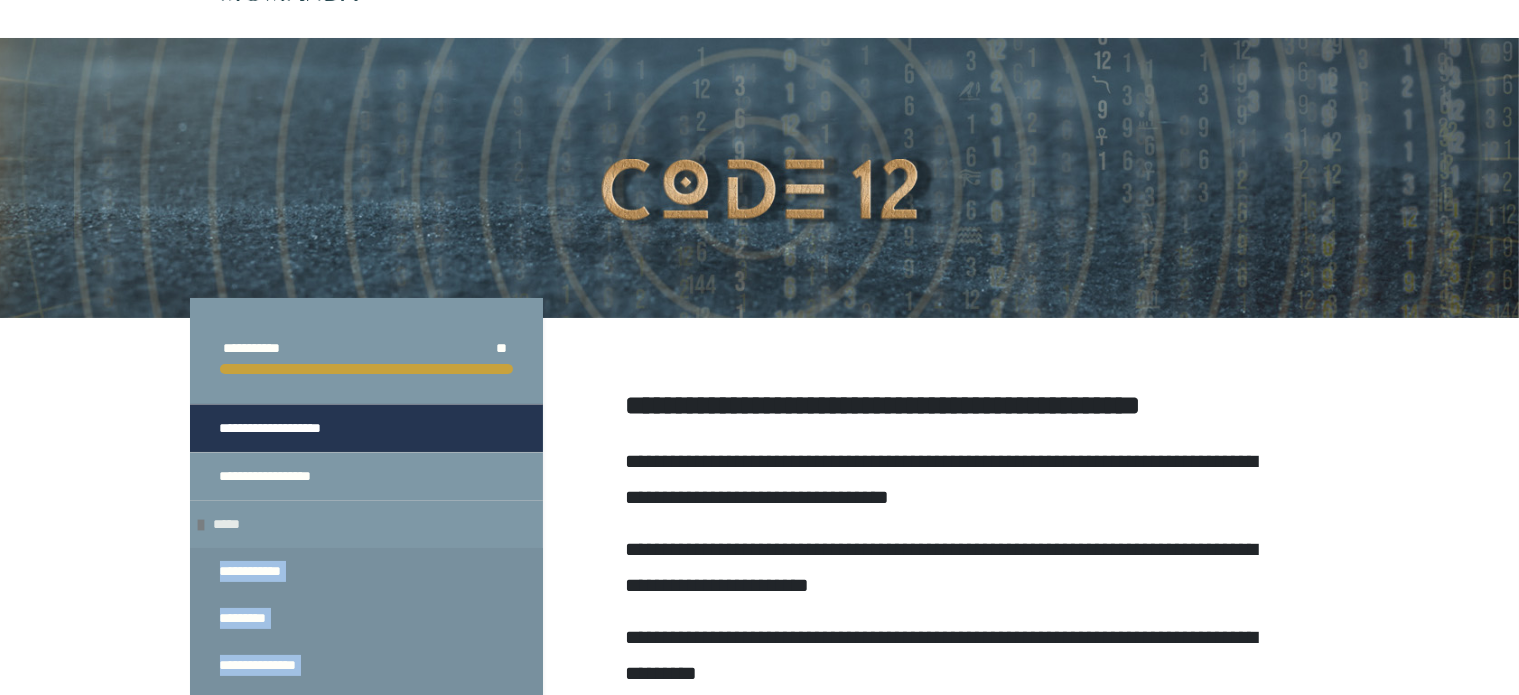 click on "*****" at bounding box center (366, 524) 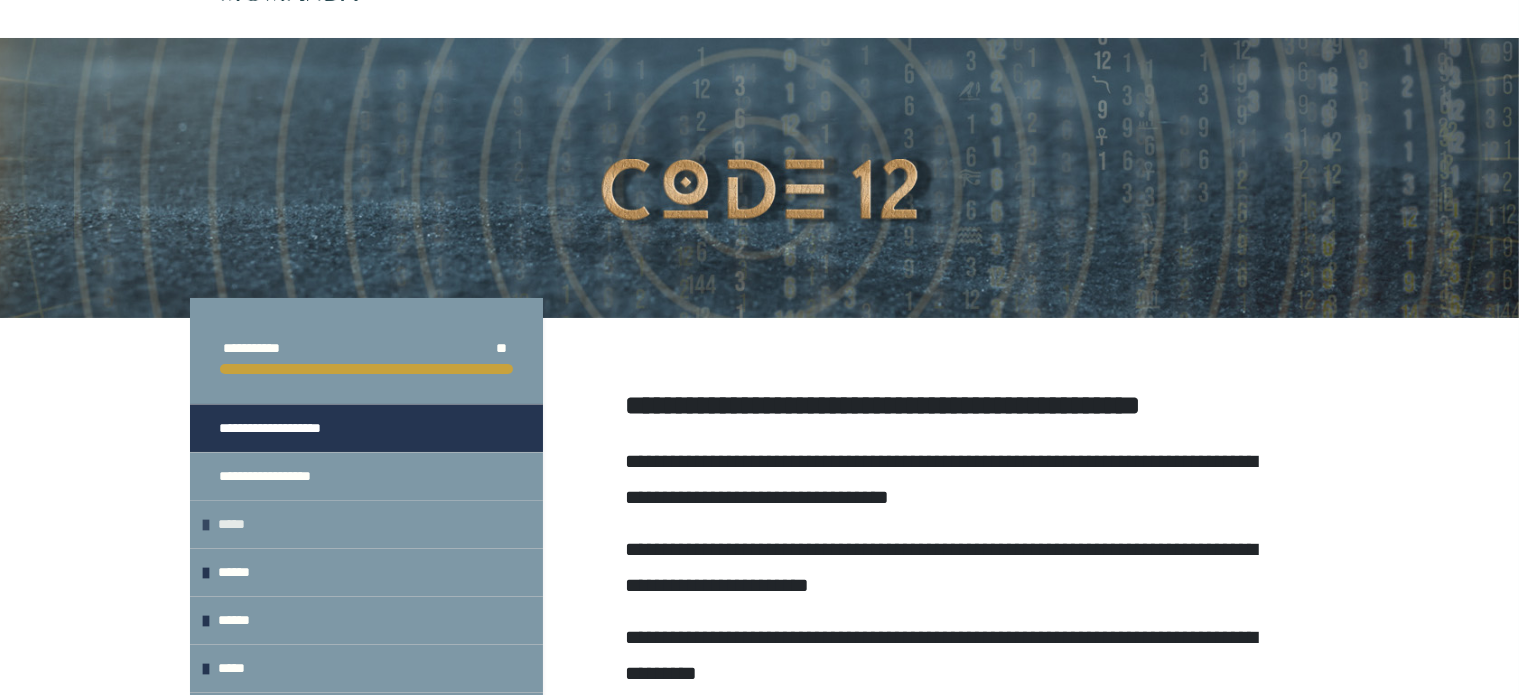 click at bounding box center [207, 525] 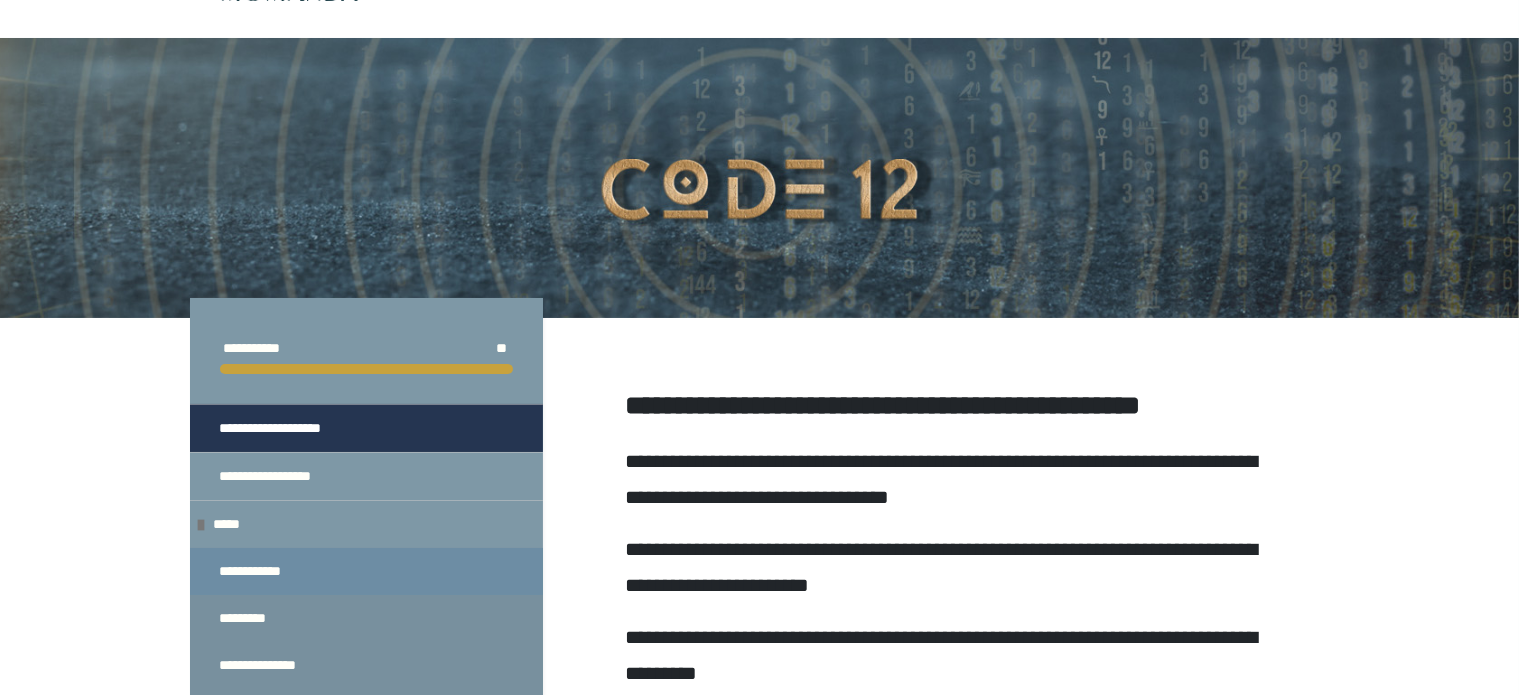 click on "**********" at bounding box center [366, 571] 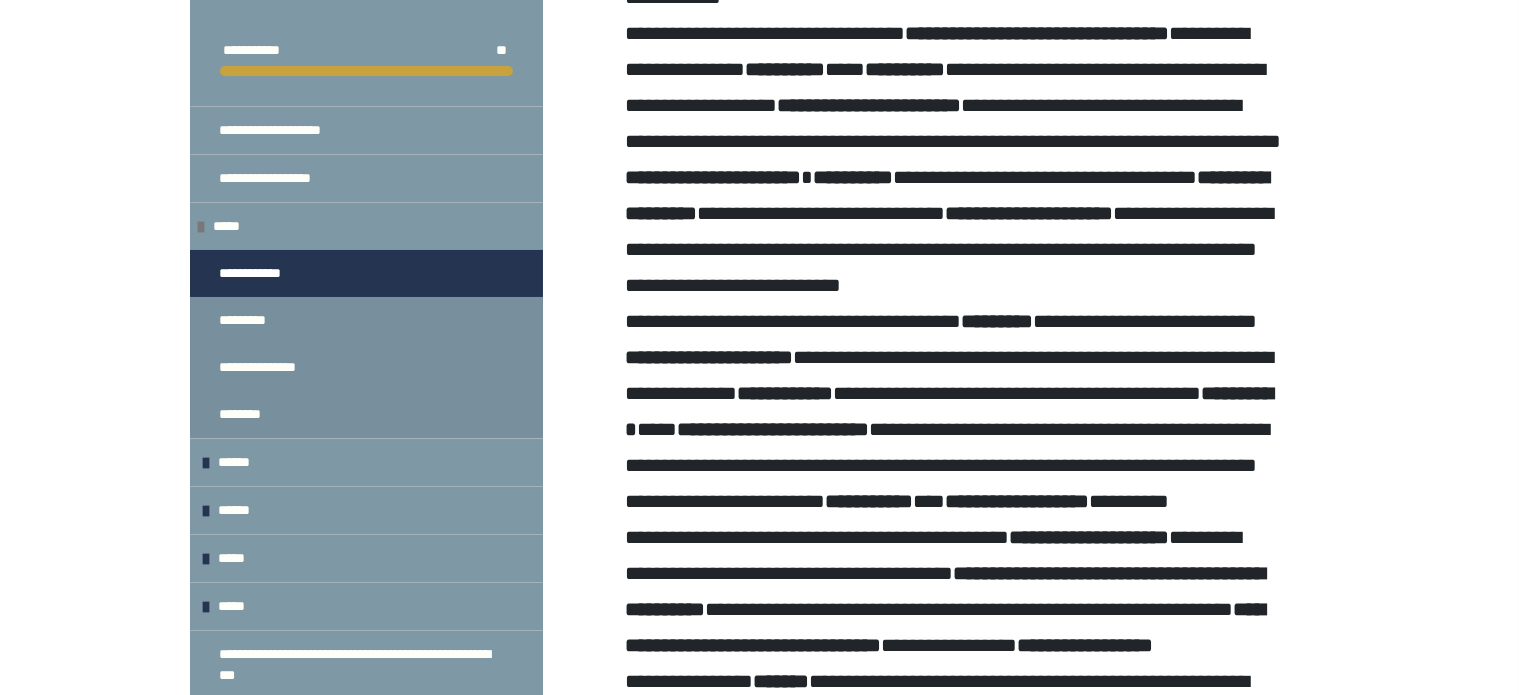 scroll, scrollTop: 1876, scrollLeft: 0, axis: vertical 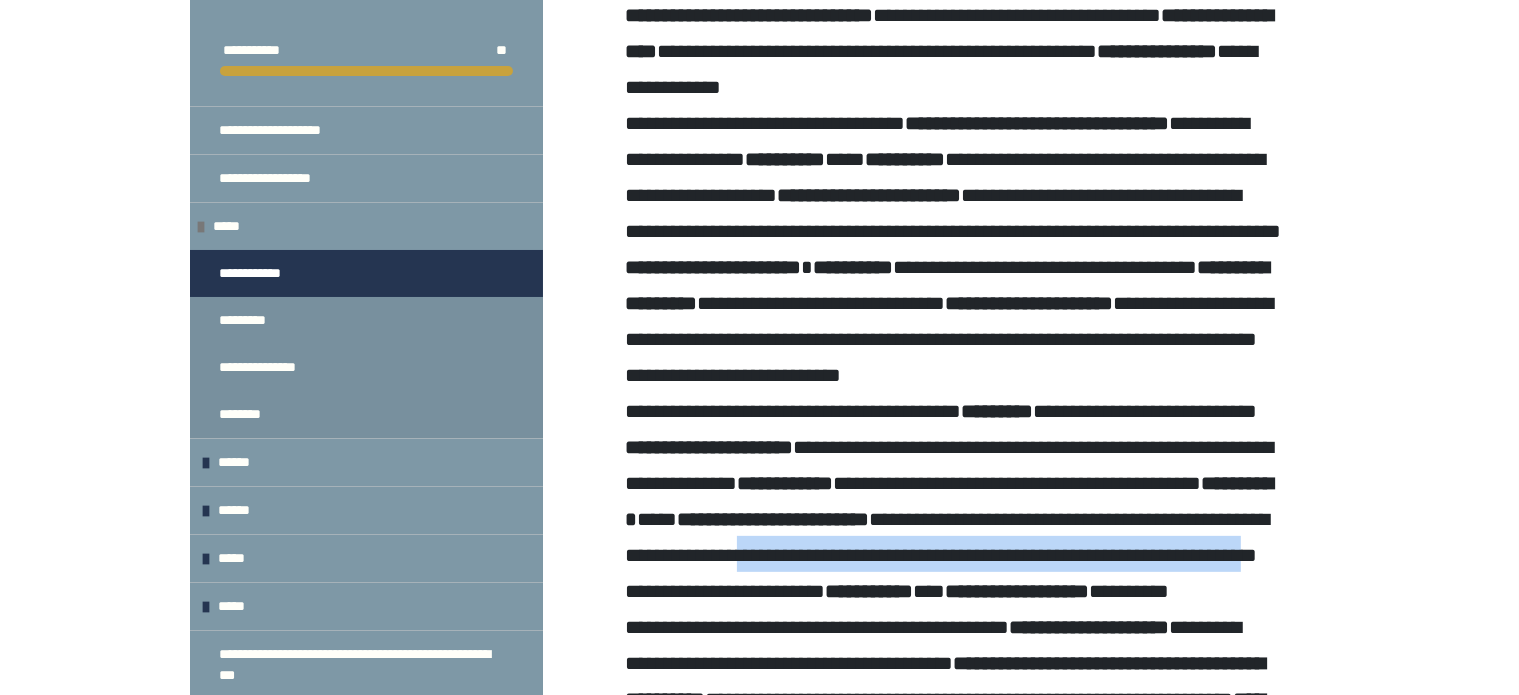 drag, startPoint x: 1514, startPoint y: 666, endPoint x: 1520, endPoint y: 685, distance: 19.924858 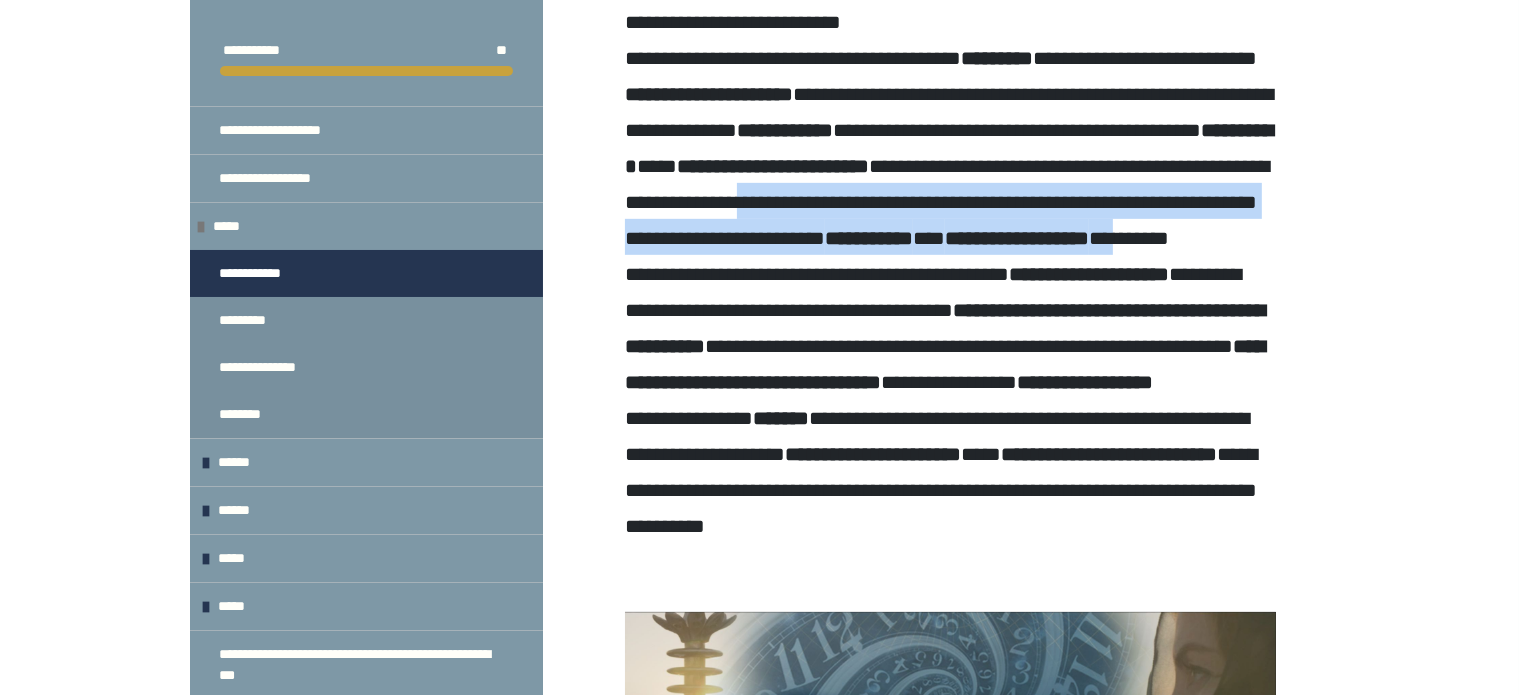 scroll, scrollTop: 1097, scrollLeft: 0, axis: vertical 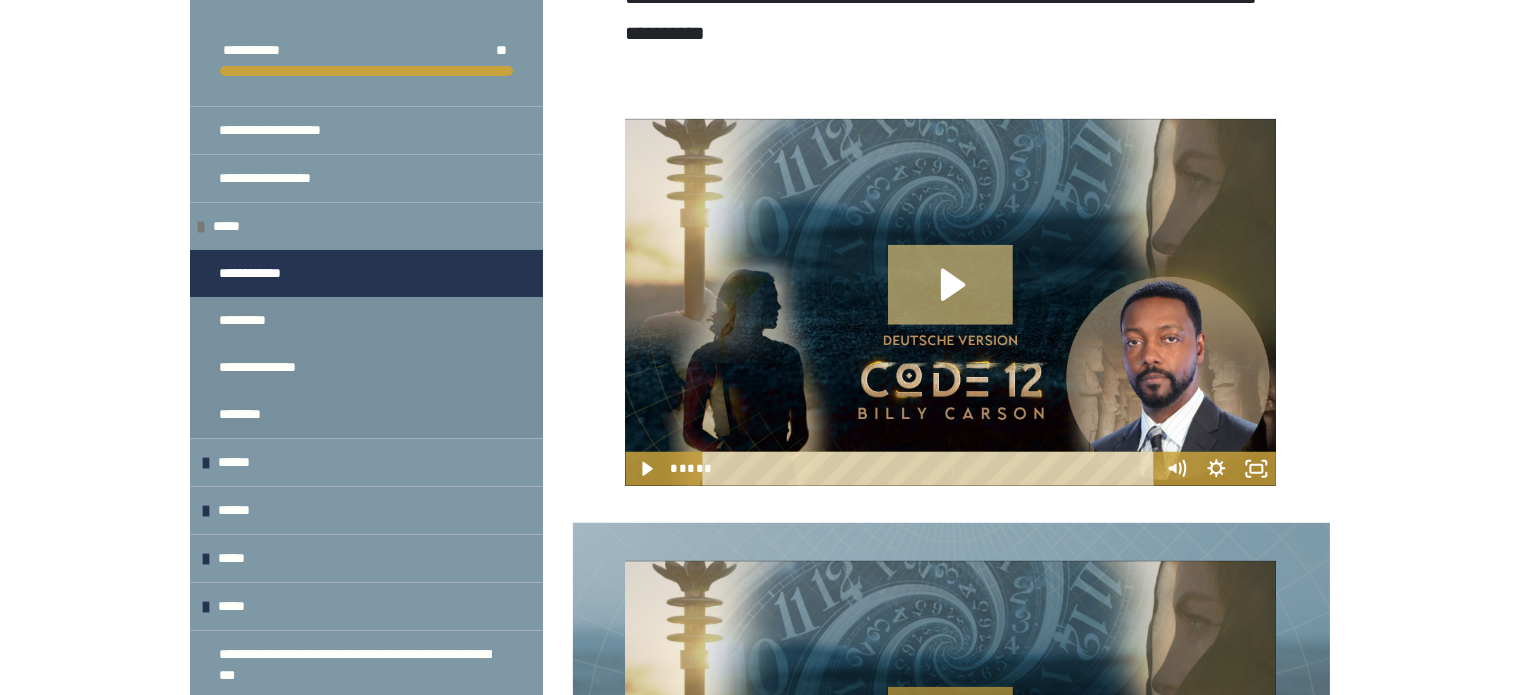 click 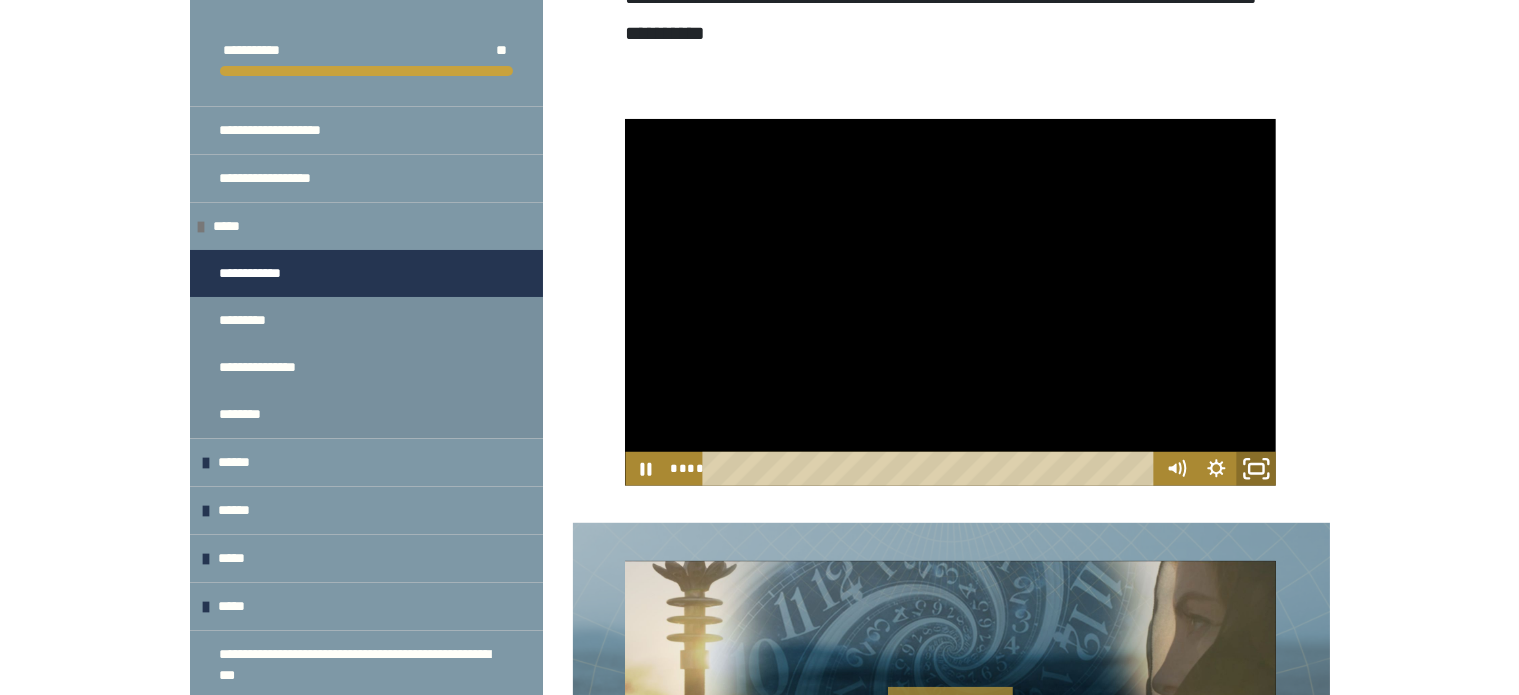 click 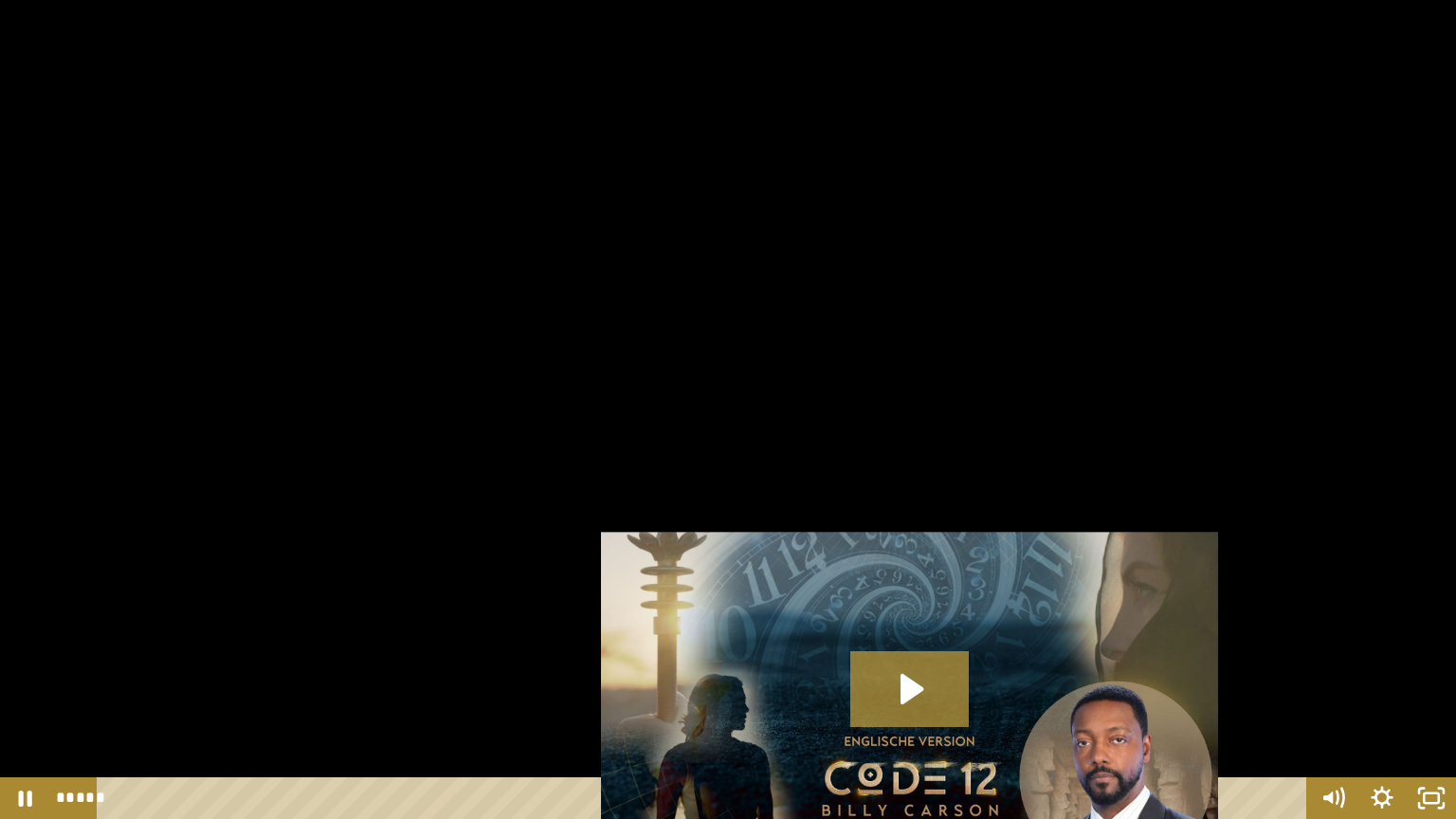 click at bounding box center (728, 410) 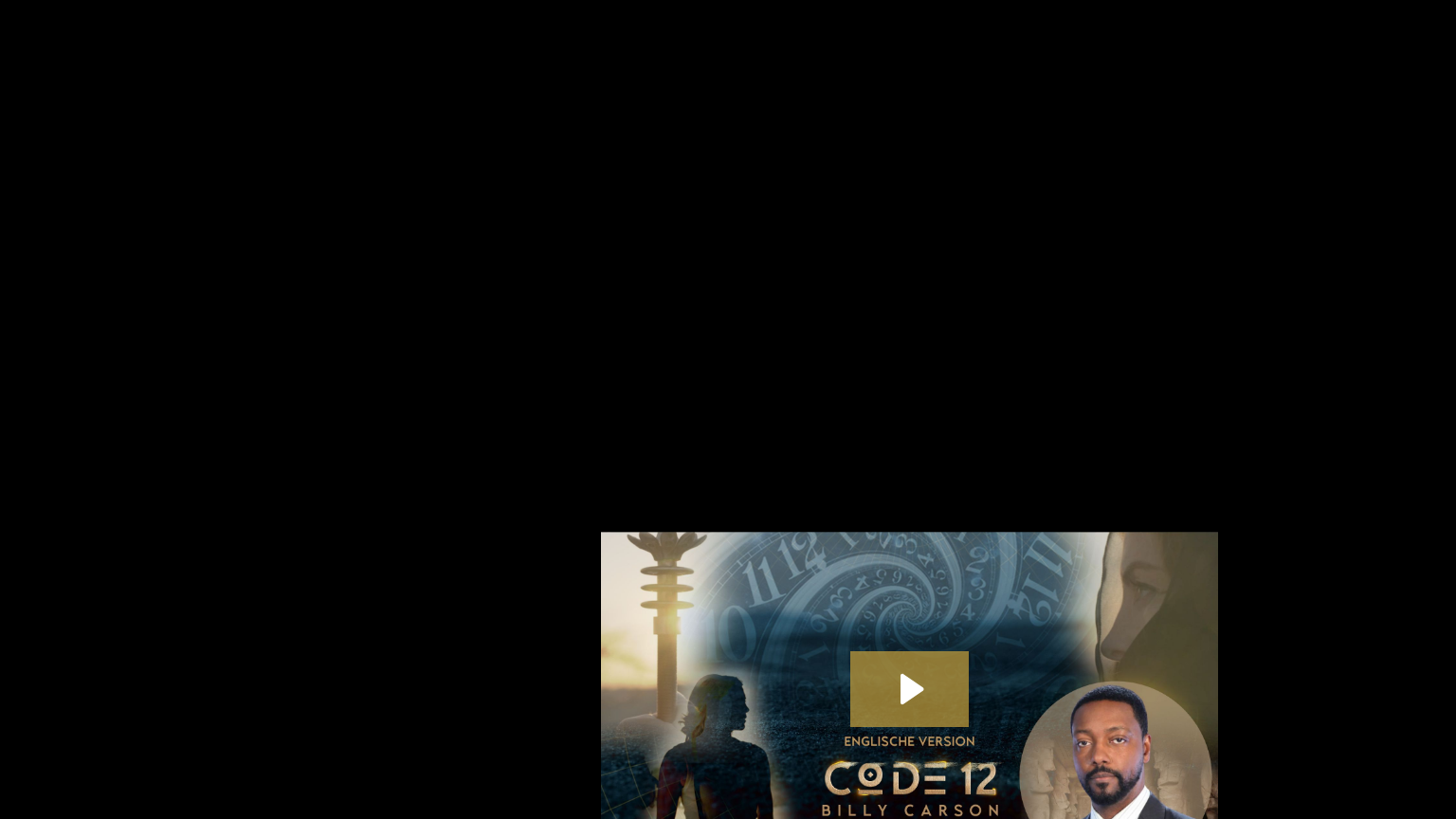 click at bounding box center (728, 410) 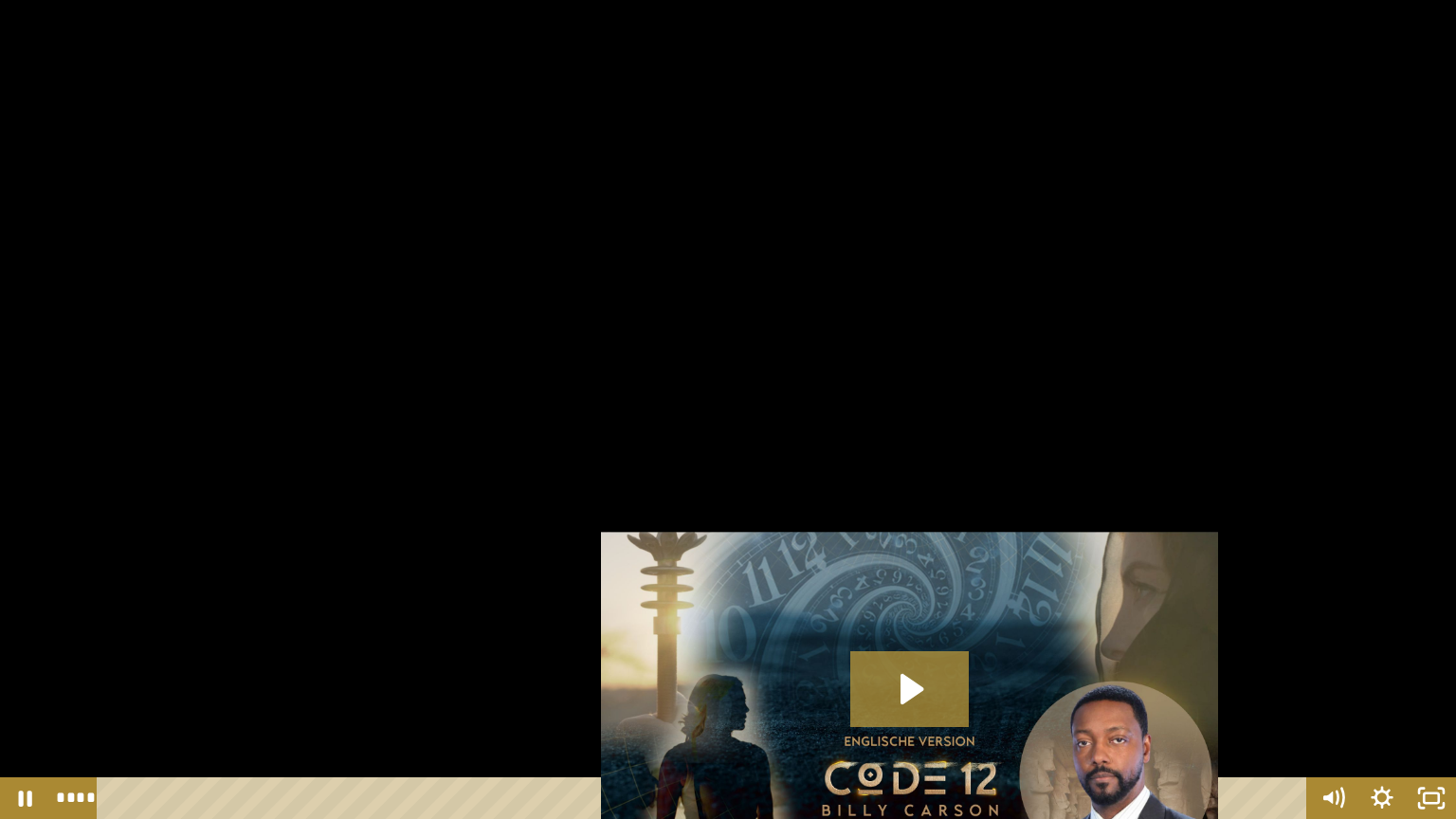 click at bounding box center [728, 410] 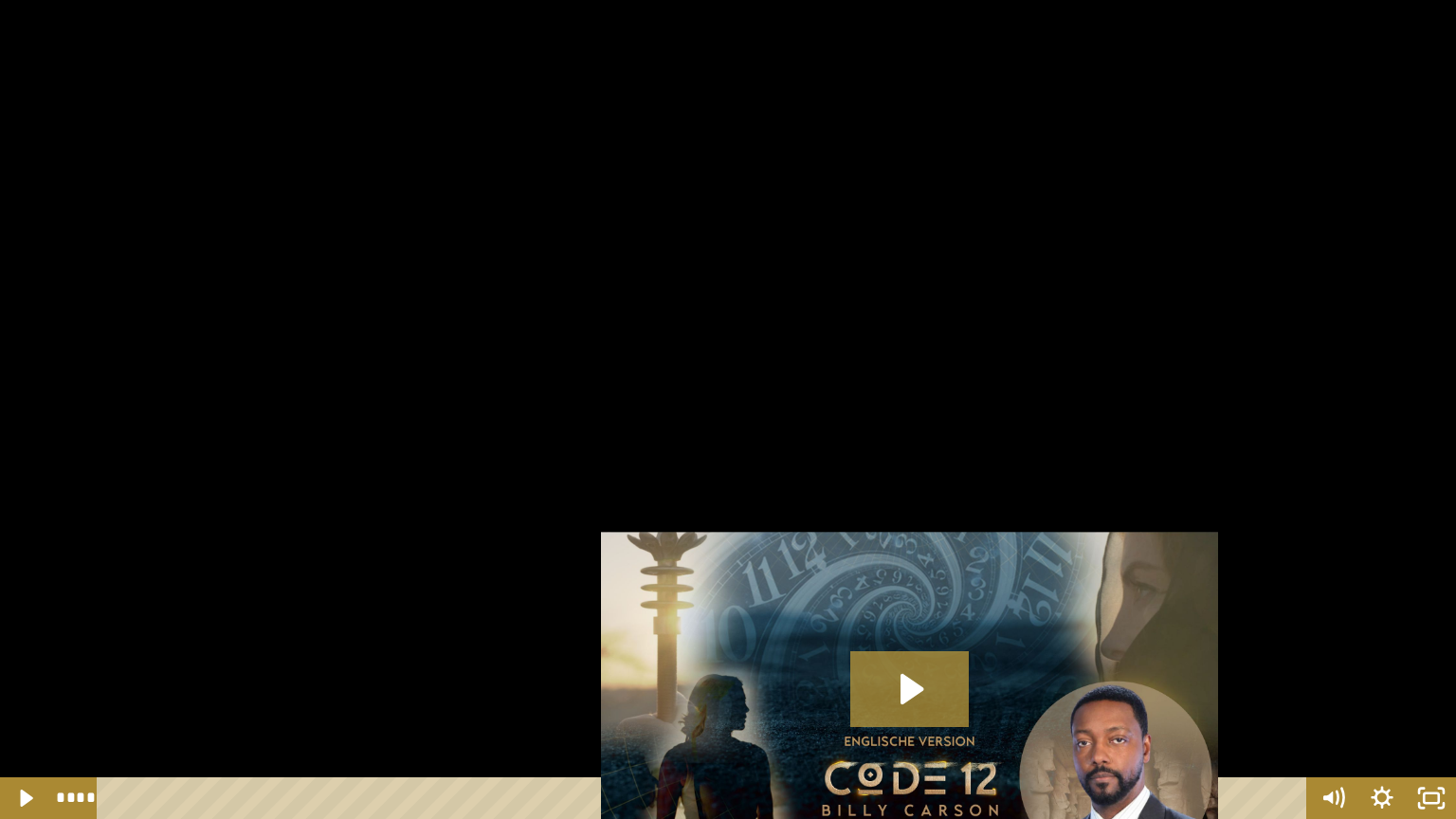 click at bounding box center (728, 410) 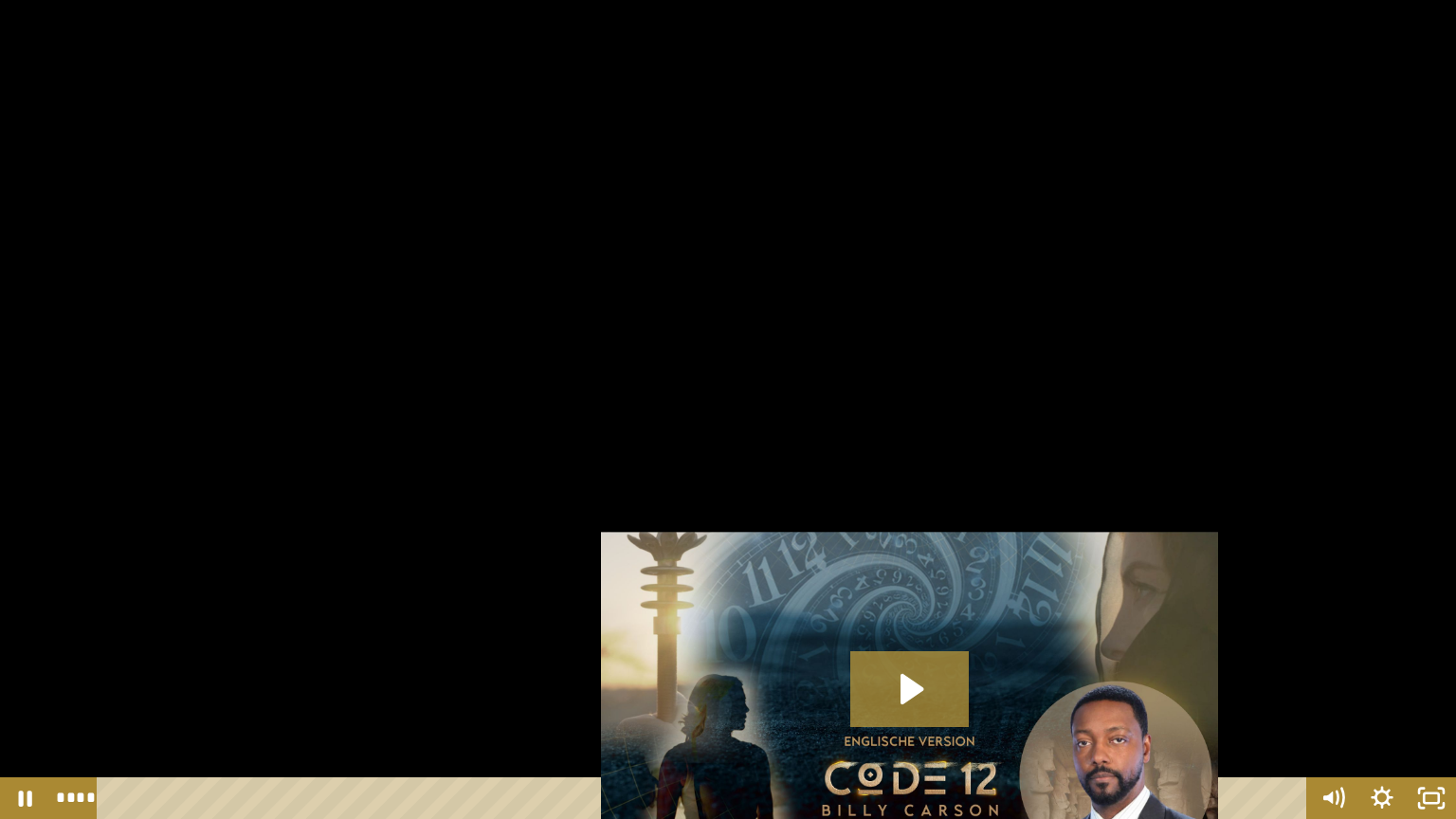 click at bounding box center (728, 410) 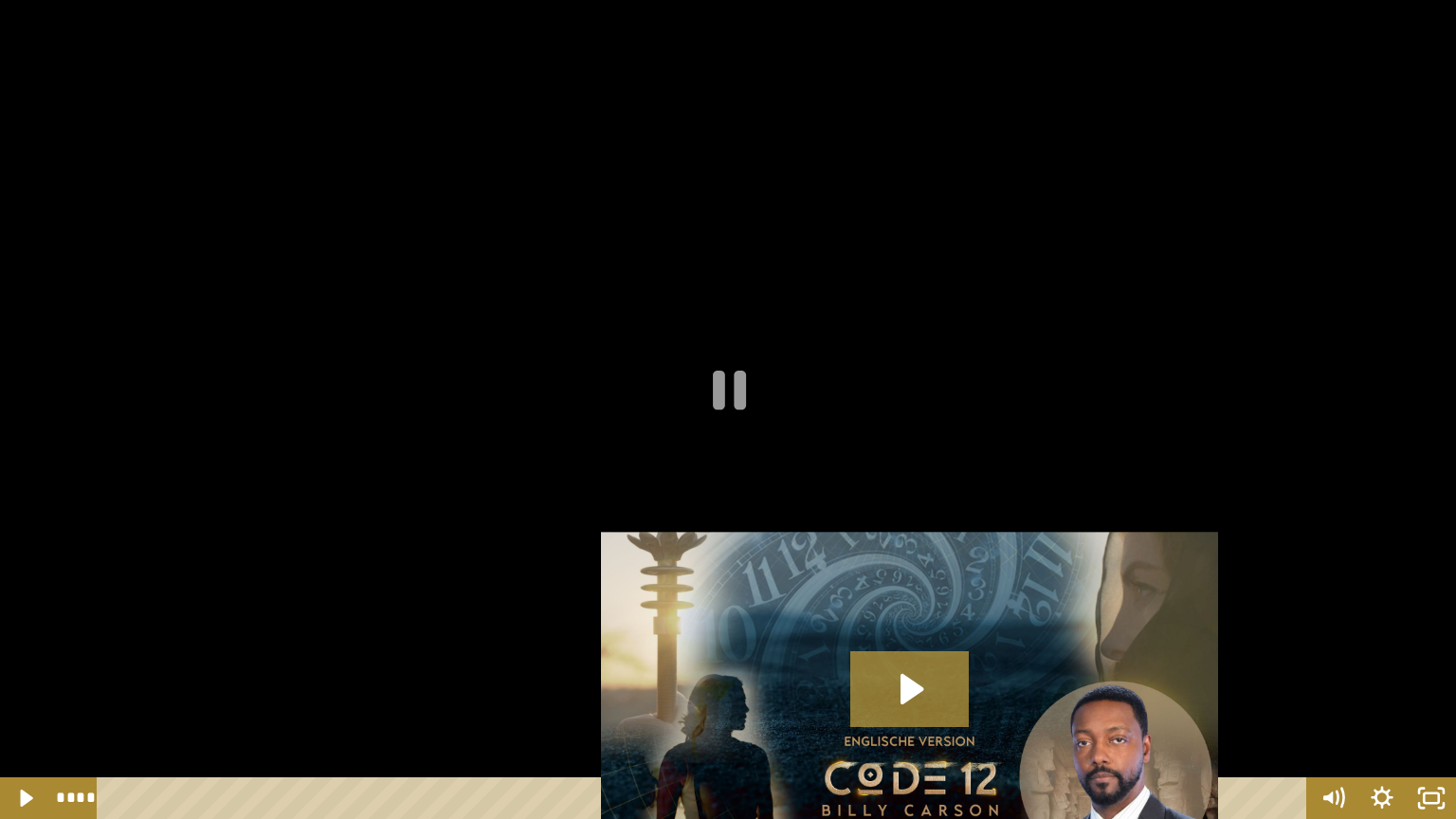 click at bounding box center [728, 410] 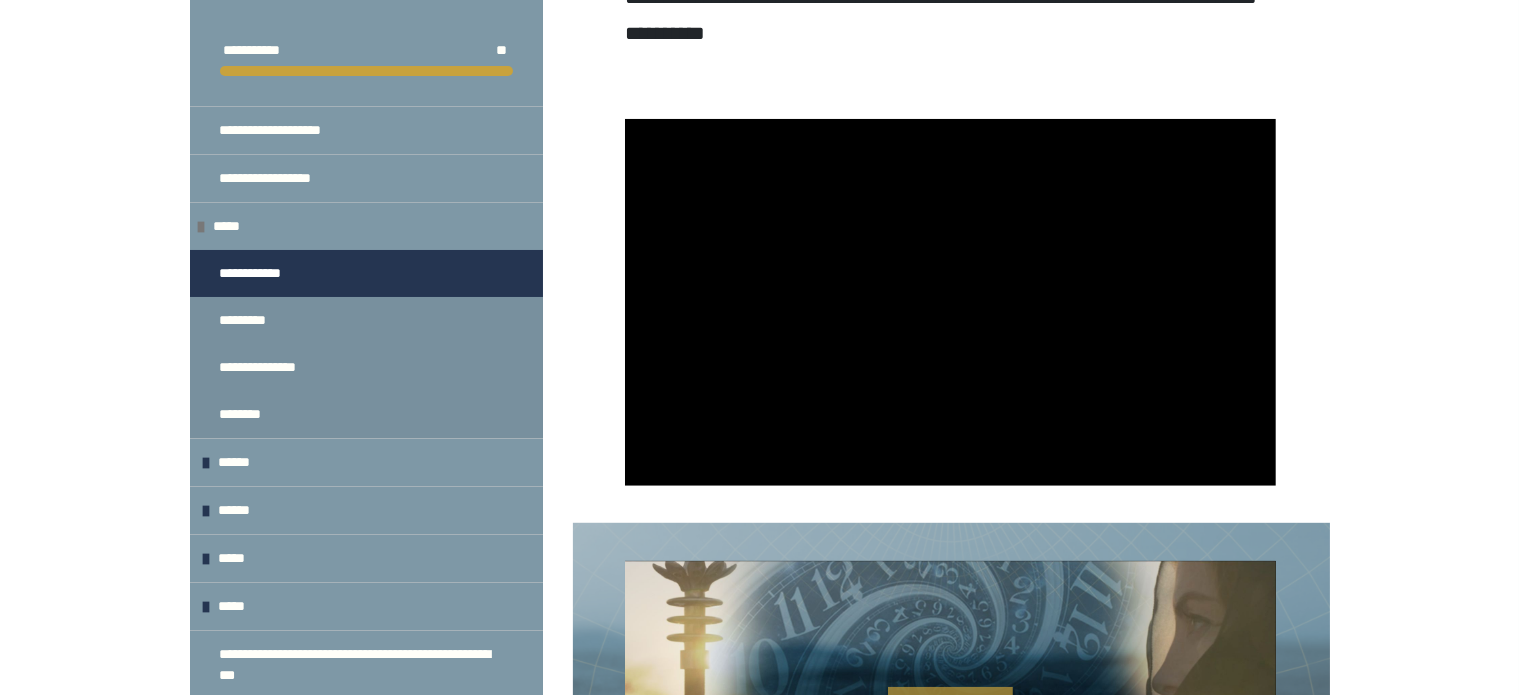 click on "**********" at bounding box center (950, 302) 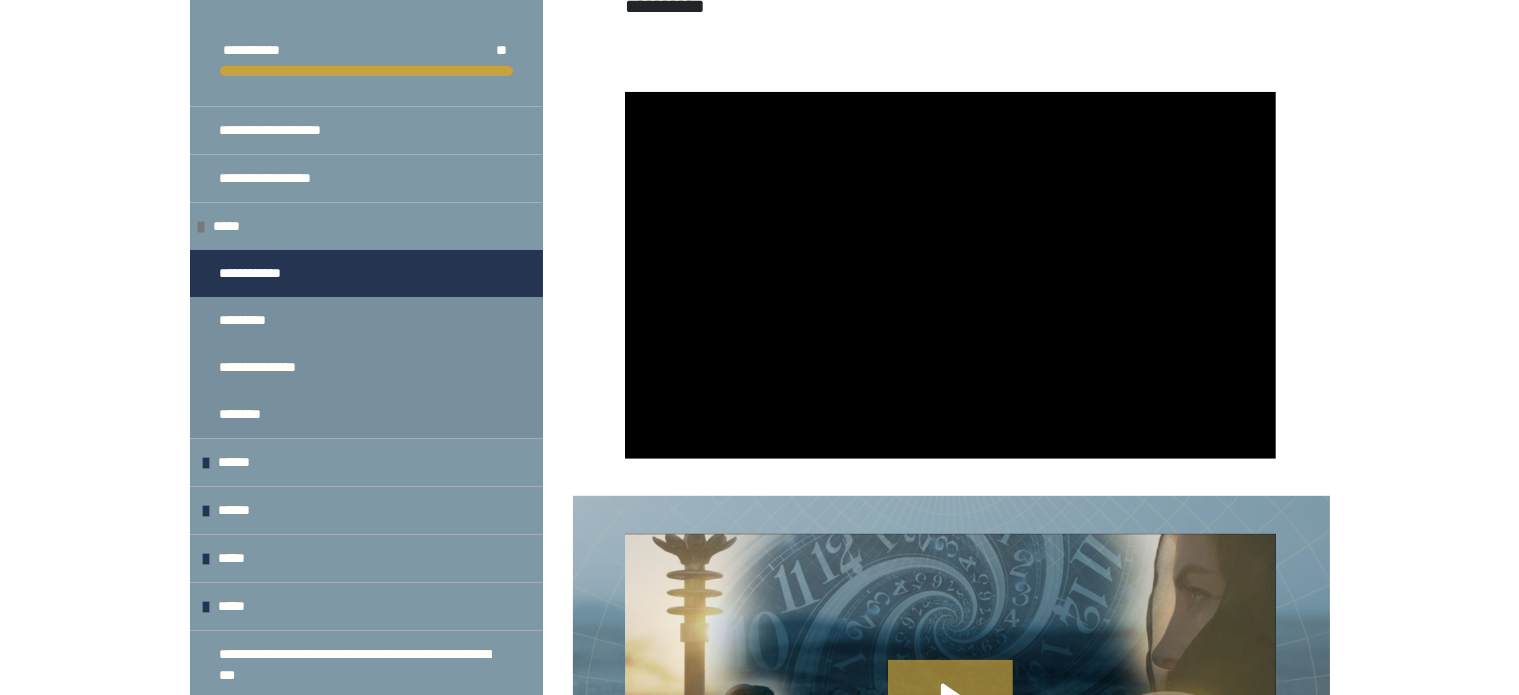 scroll, scrollTop: 1457, scrollLeft: 0, axis: vertical 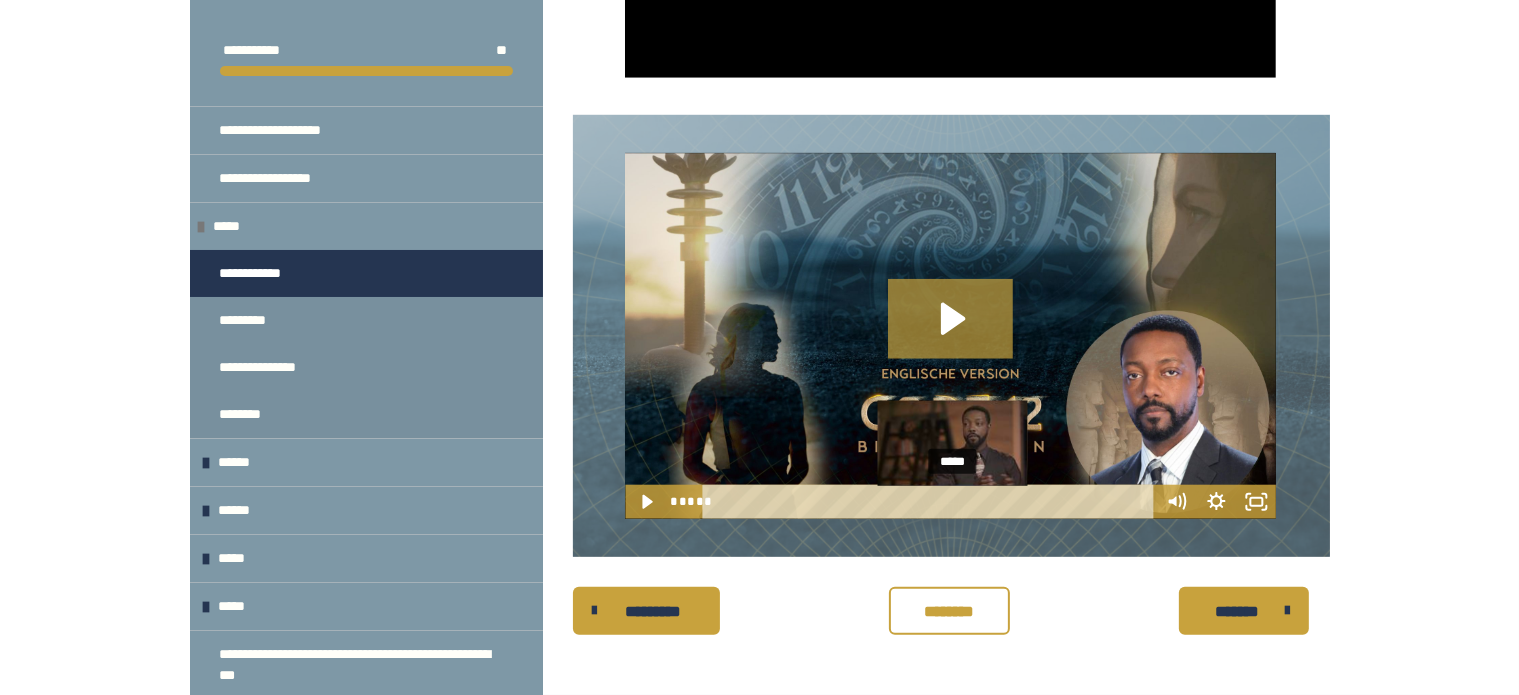 click on "*****" at bounding box center (932, 502) 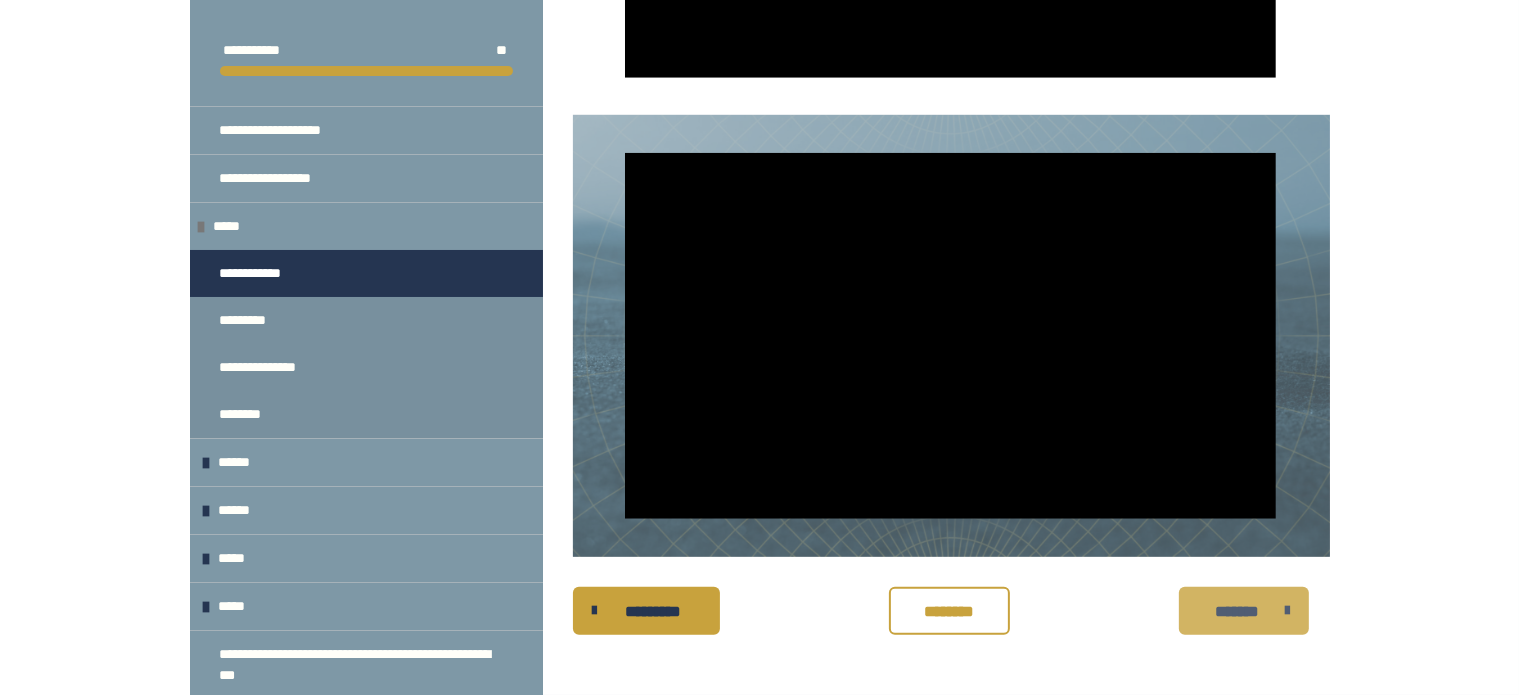 scroll, scrollTop: 1964, scrollLeft: 0, axis: vertical 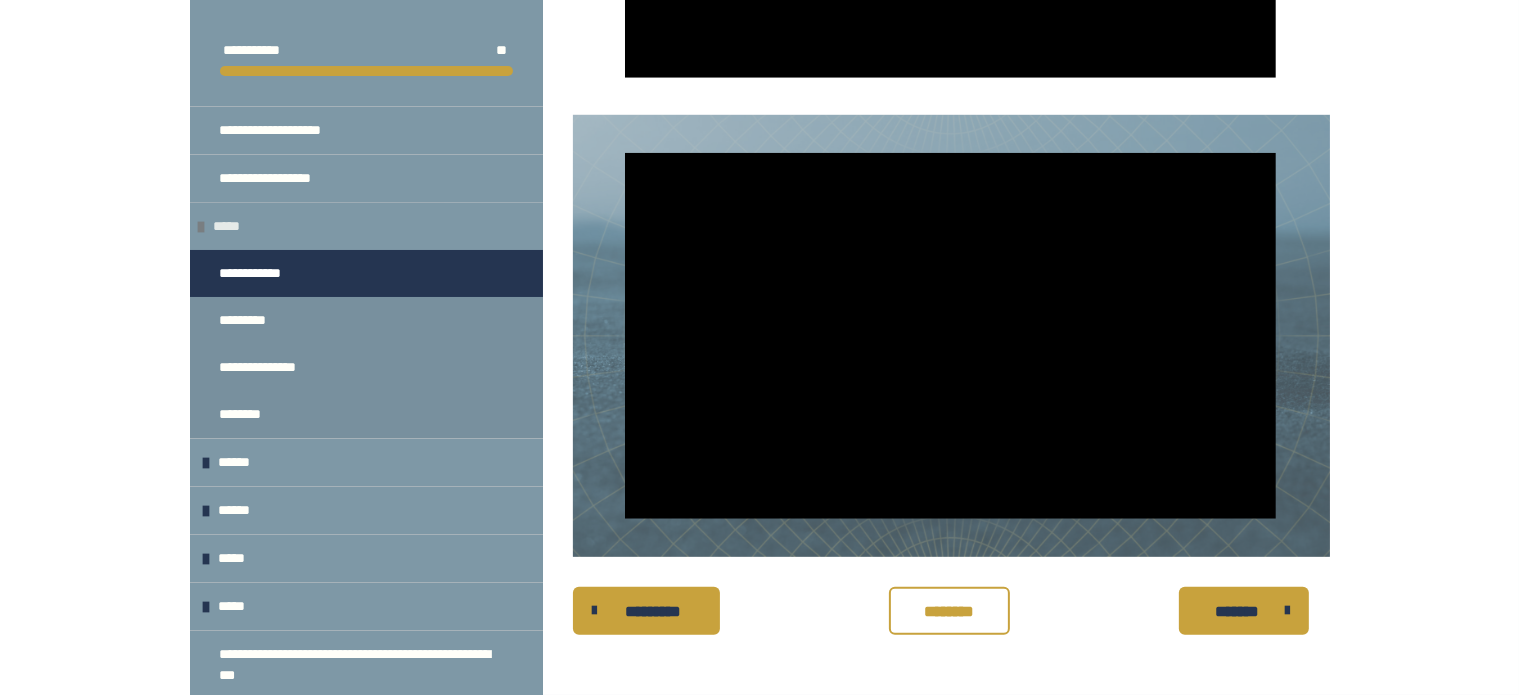 click at bounding box center [202, 227] 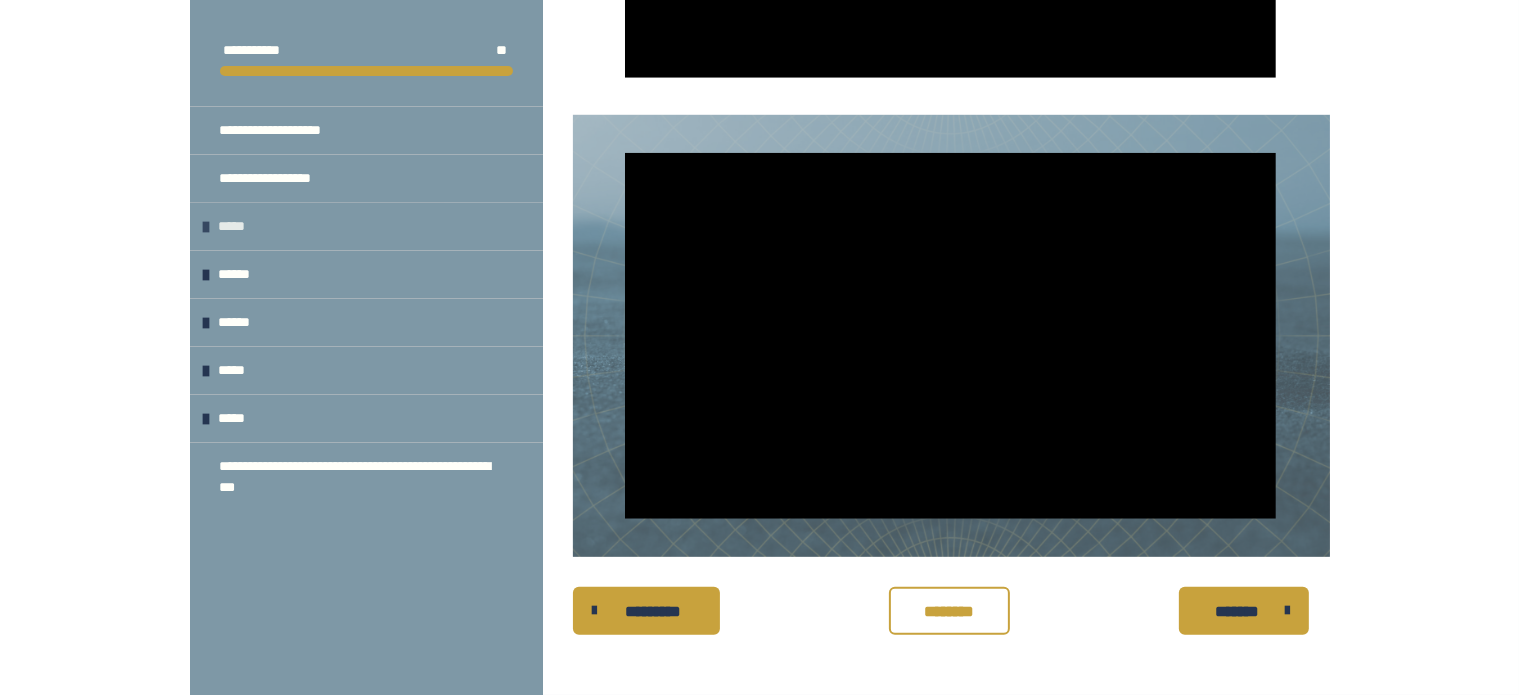 click at bounding box center (207, 227) 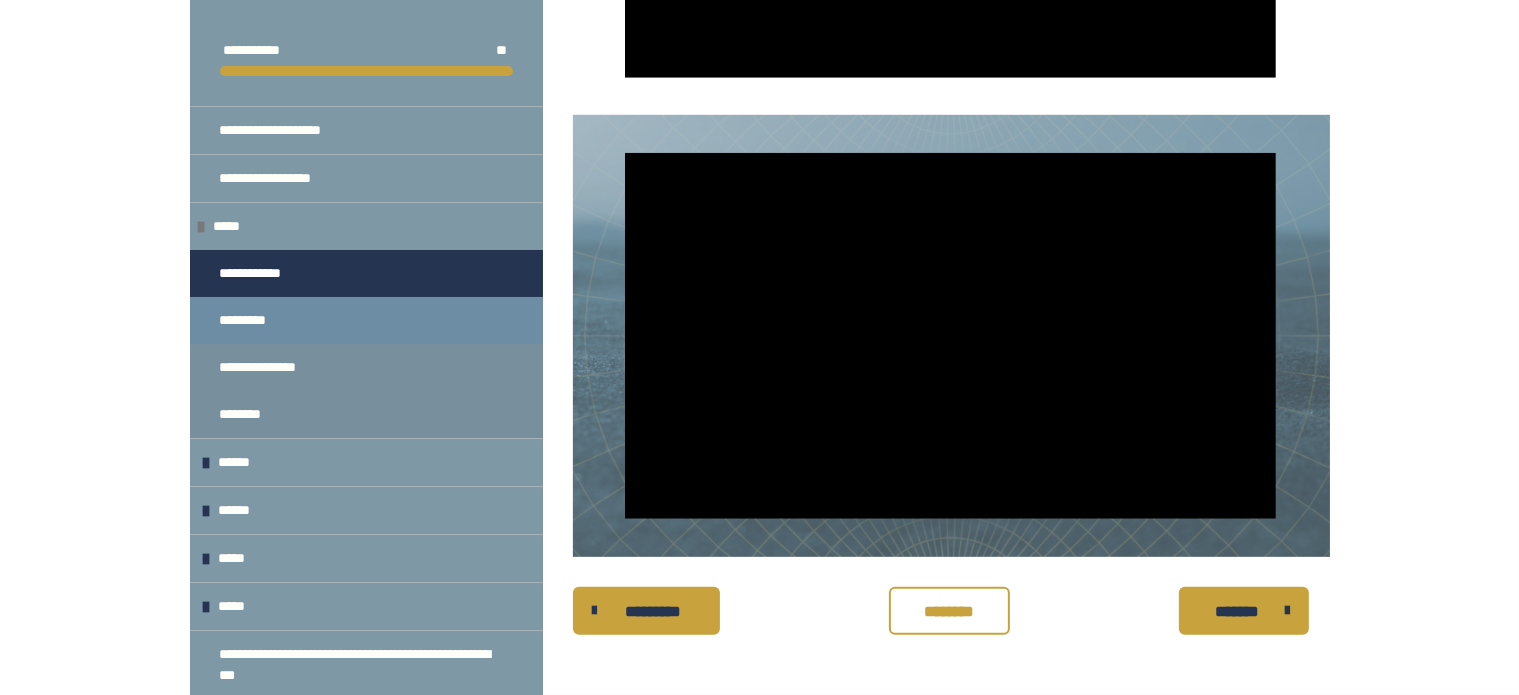 click on "*********" at bounding box center [366, 320] 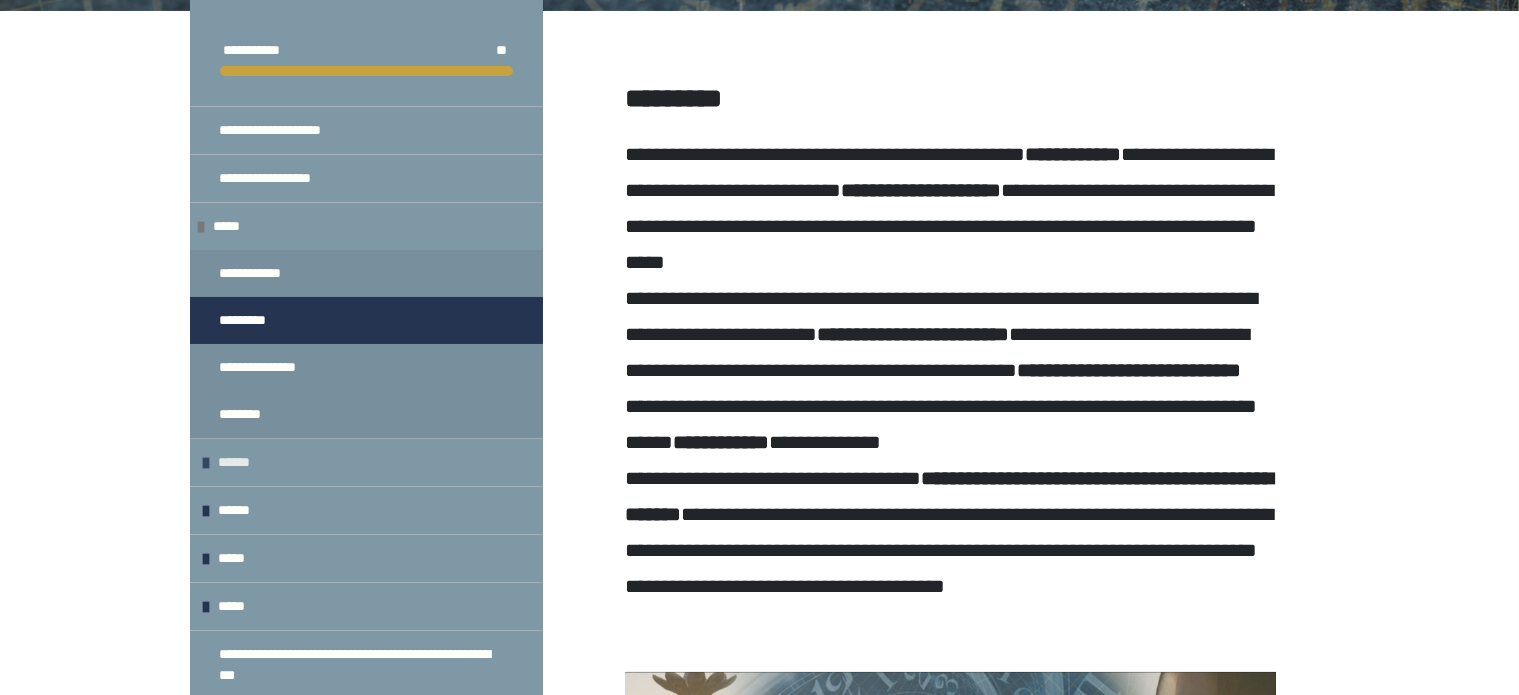 click on "******" at bounding box center (236, 462) 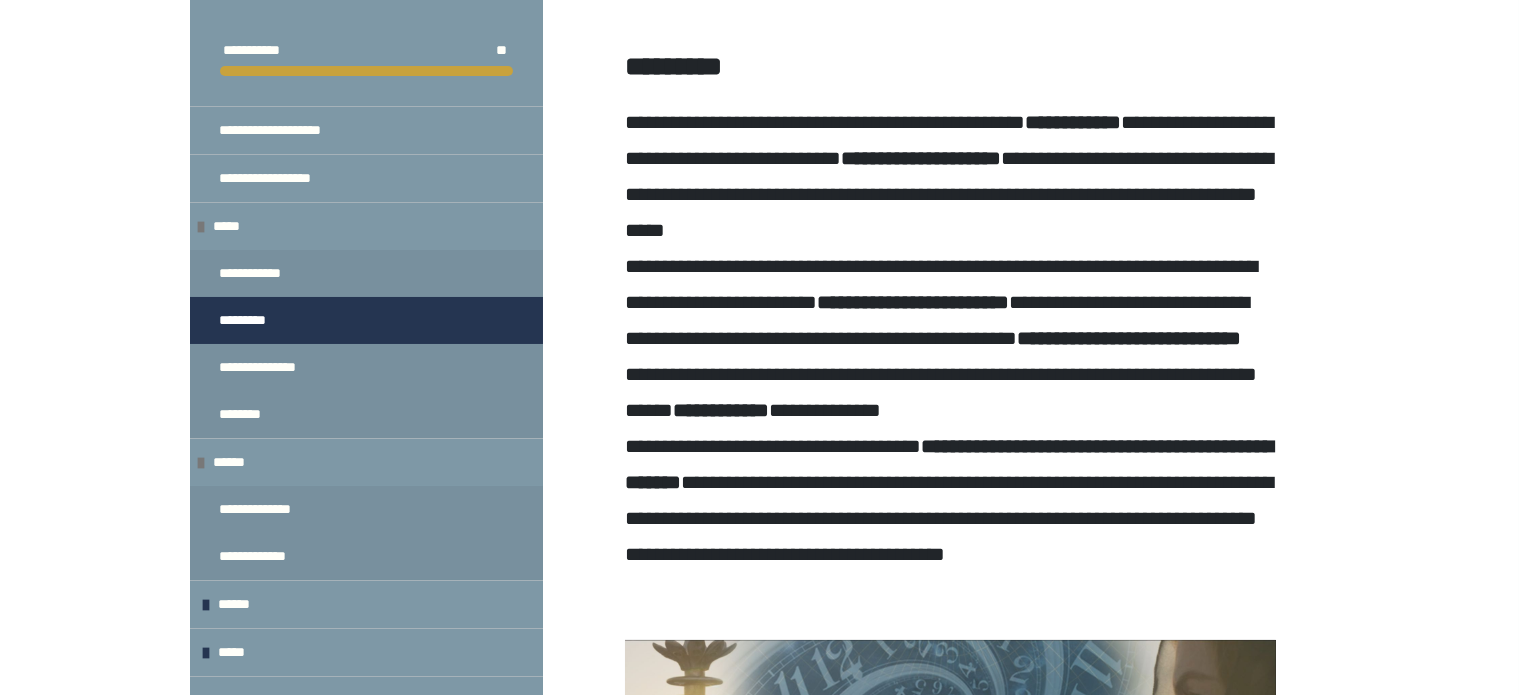 scroll, scrollTop: 400, scrollLeft: 0, axis: vertical 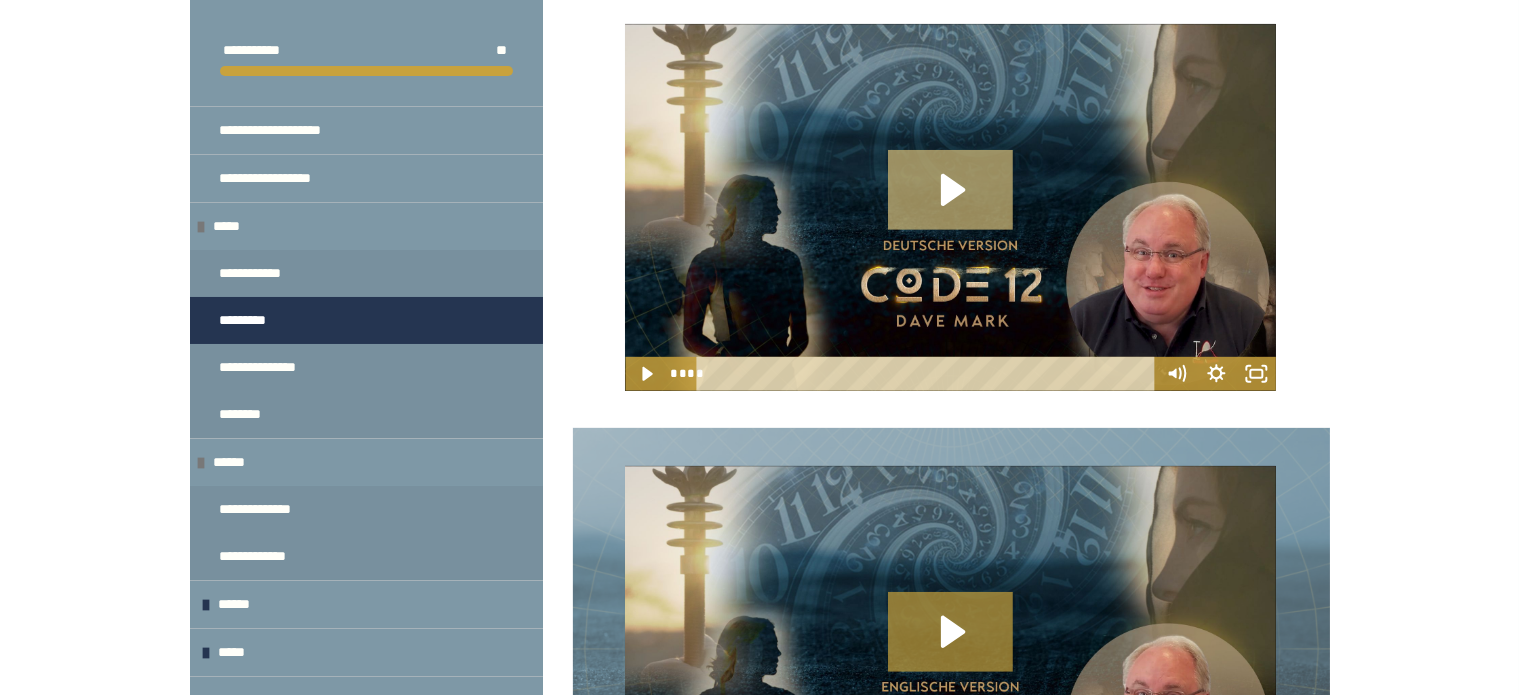 click 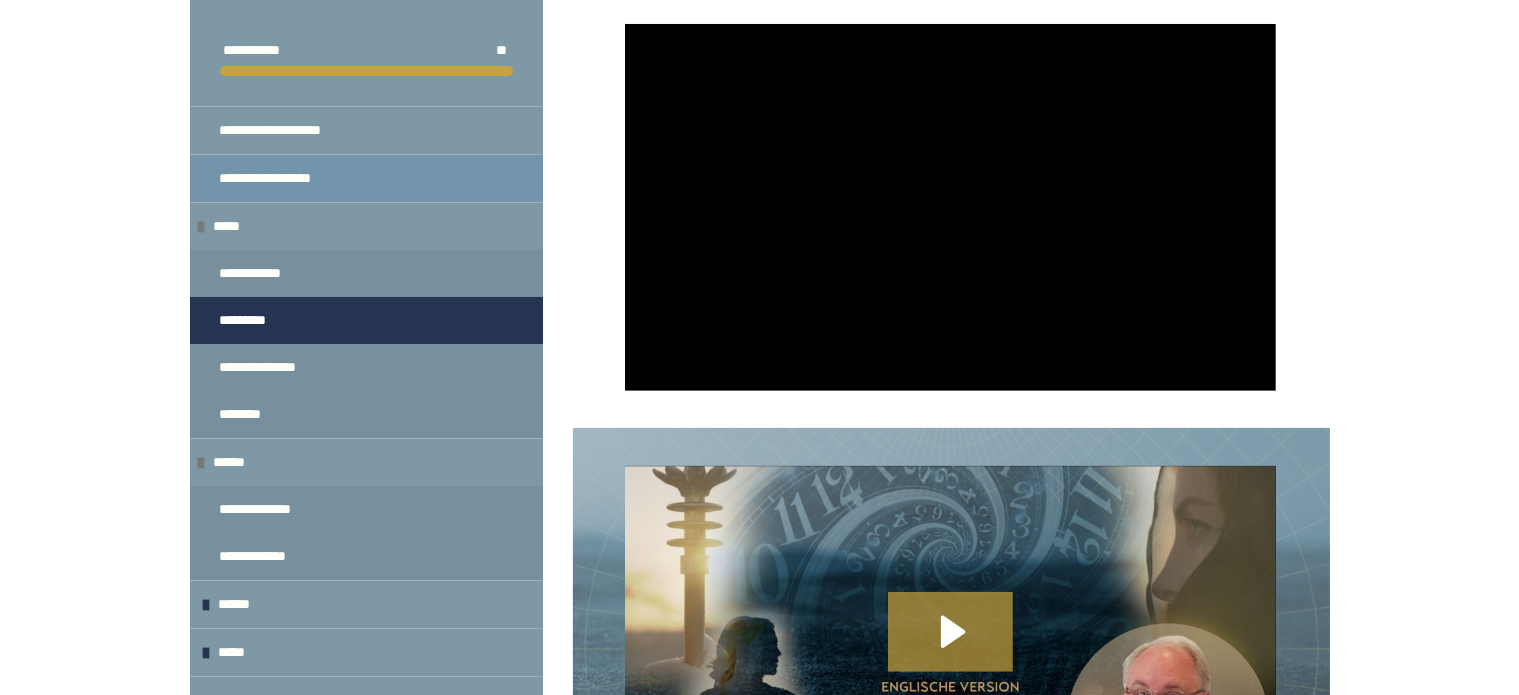 click on "**********" at bounding box center [366, 178] 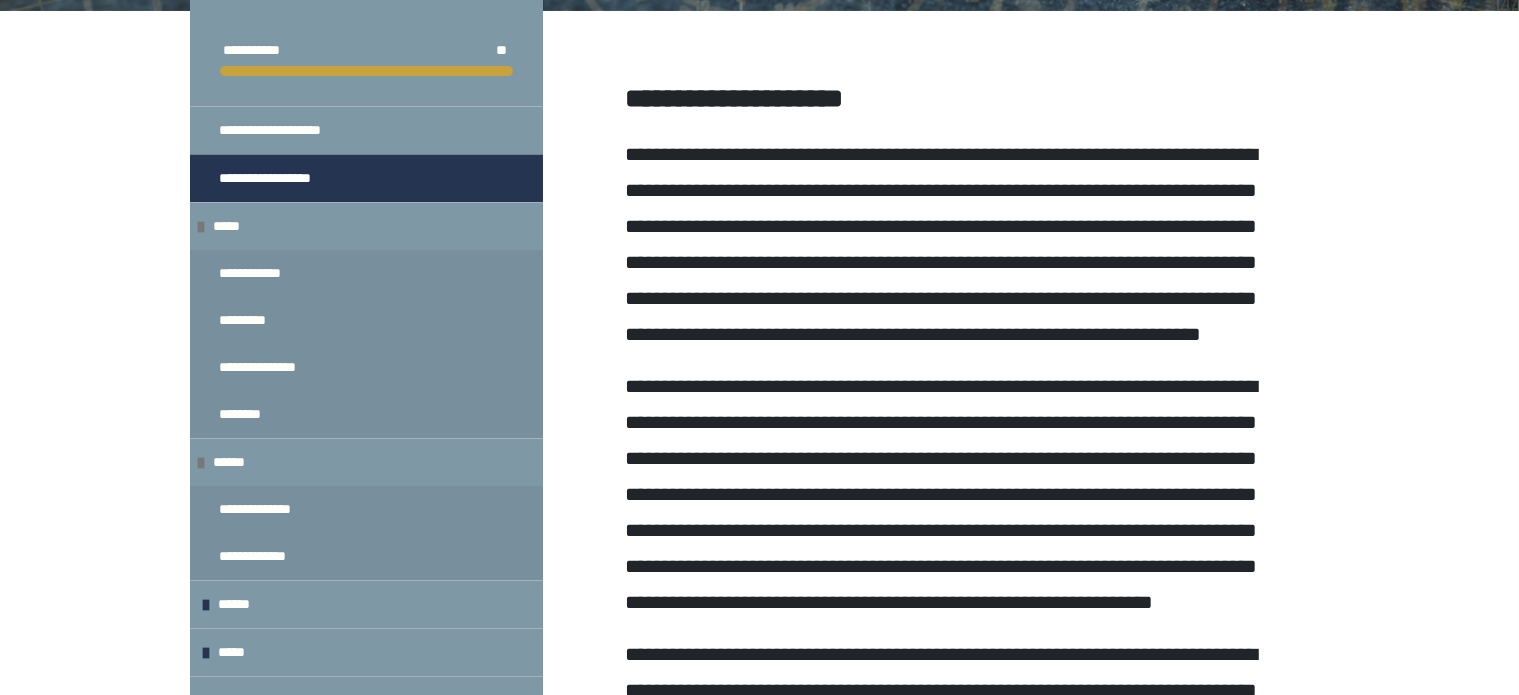 scroll, scrollTop: 400, scrollLeft: 0, axis: vertical 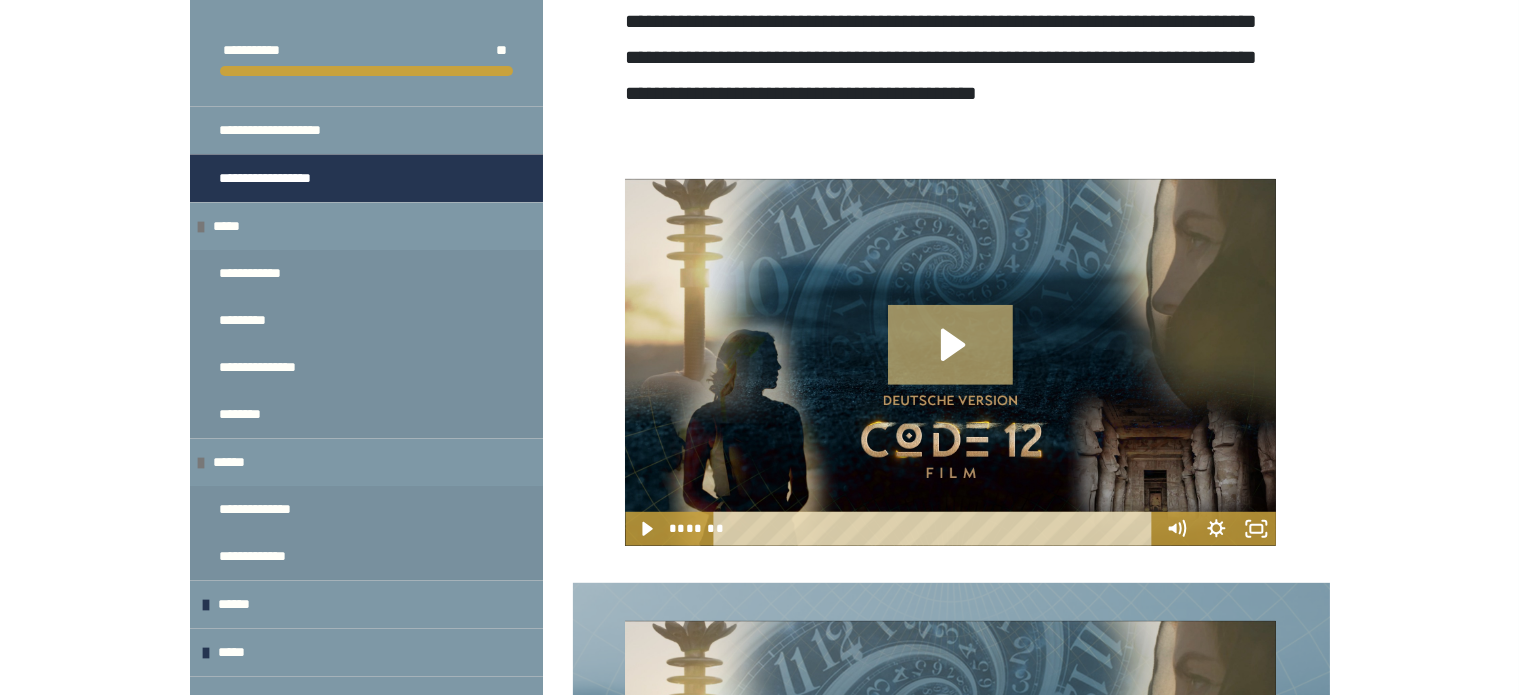 click 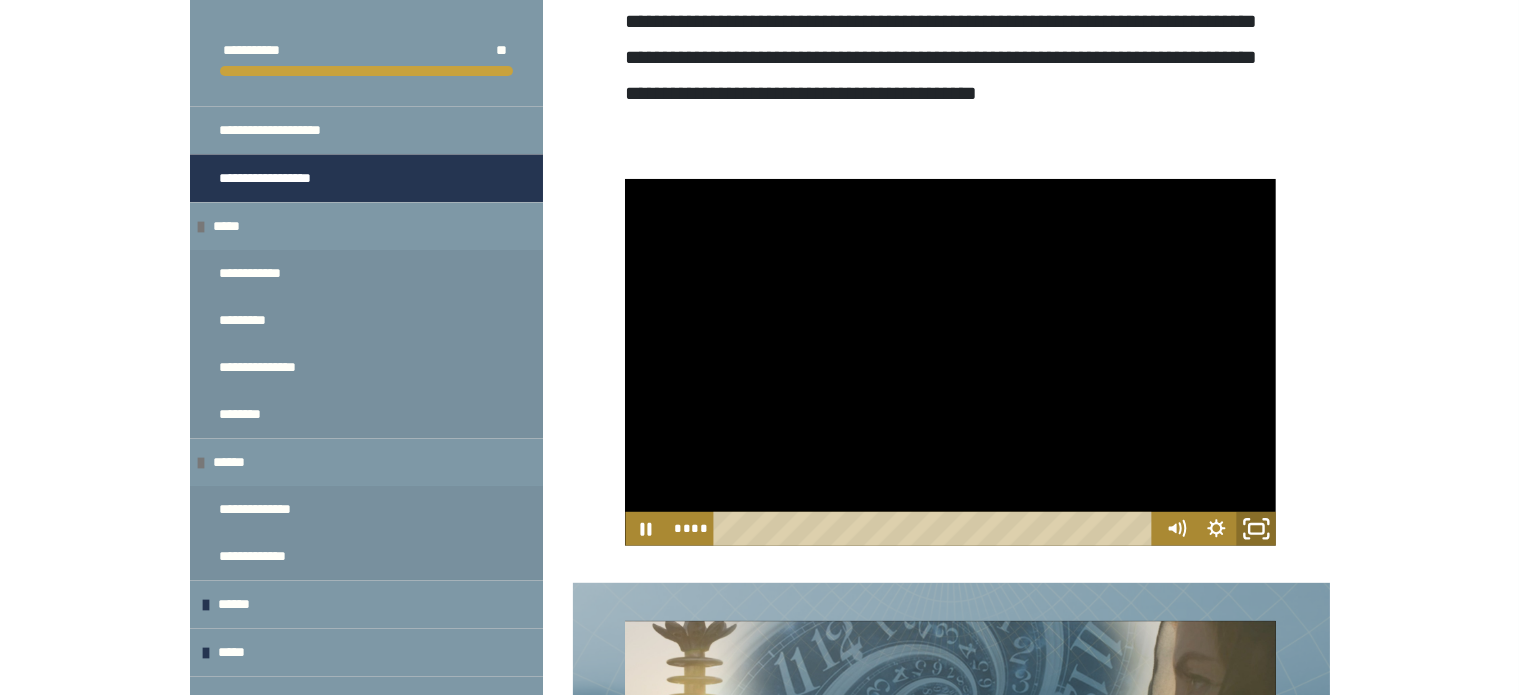 click 